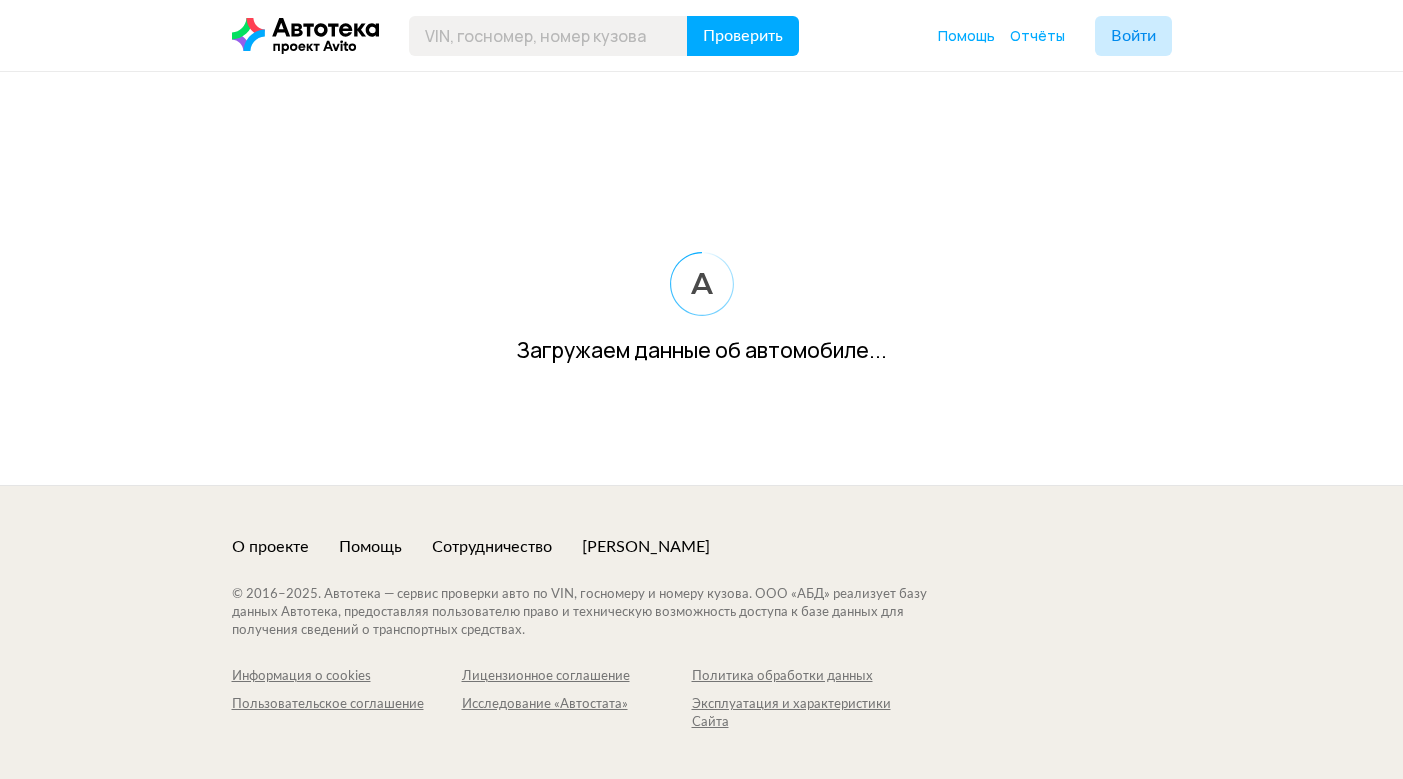 scroll, scrollTop: 0, scrollLeft: 0, axis: both 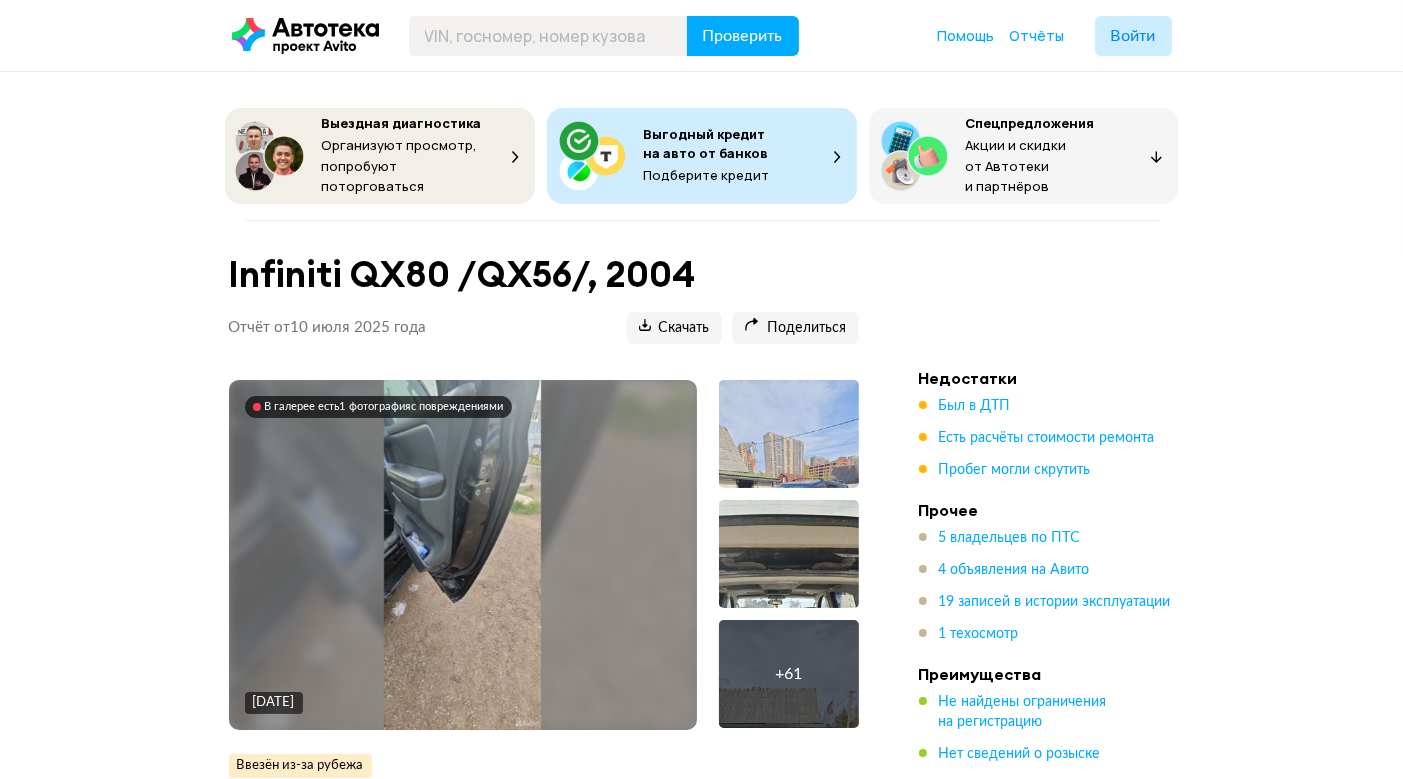 click at bounding box center (789, 554) 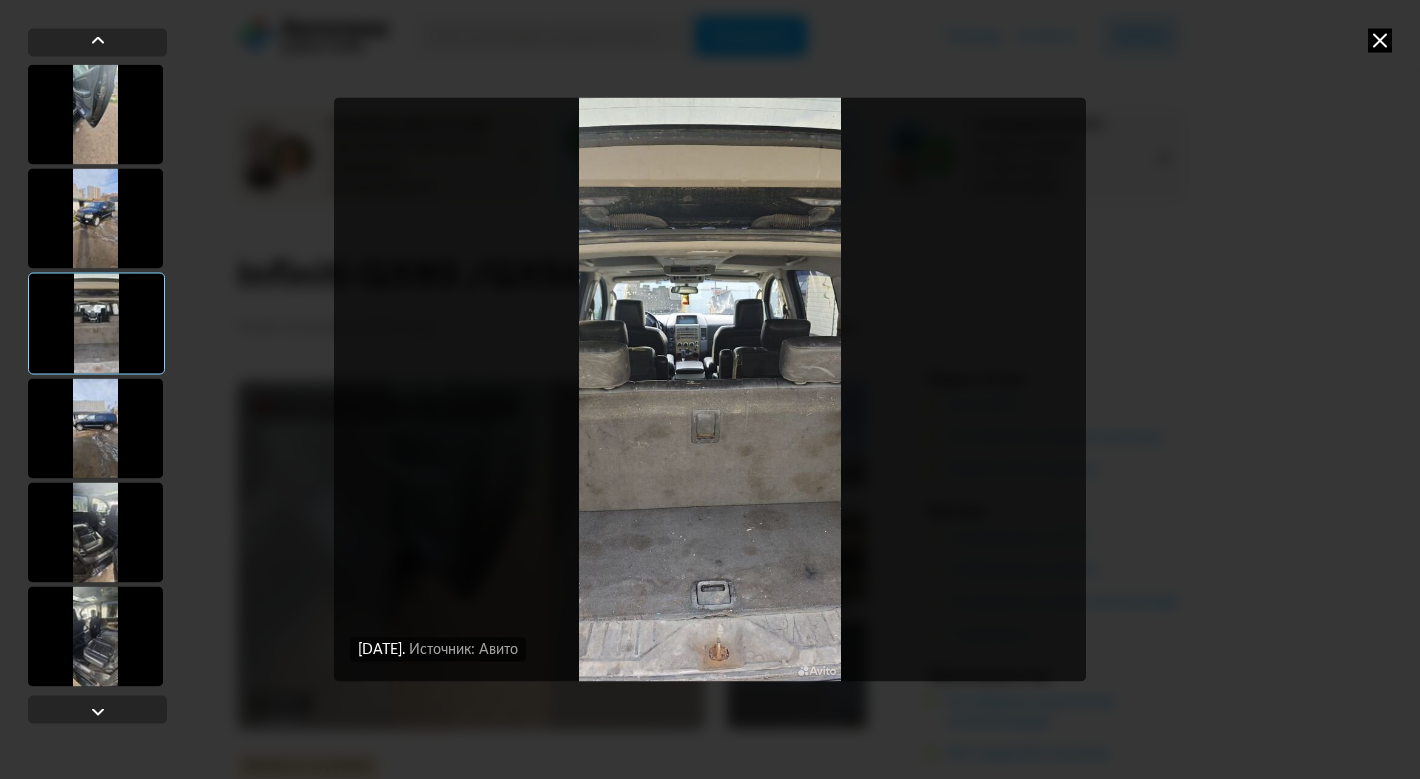 click at bounding box center [710, 389] 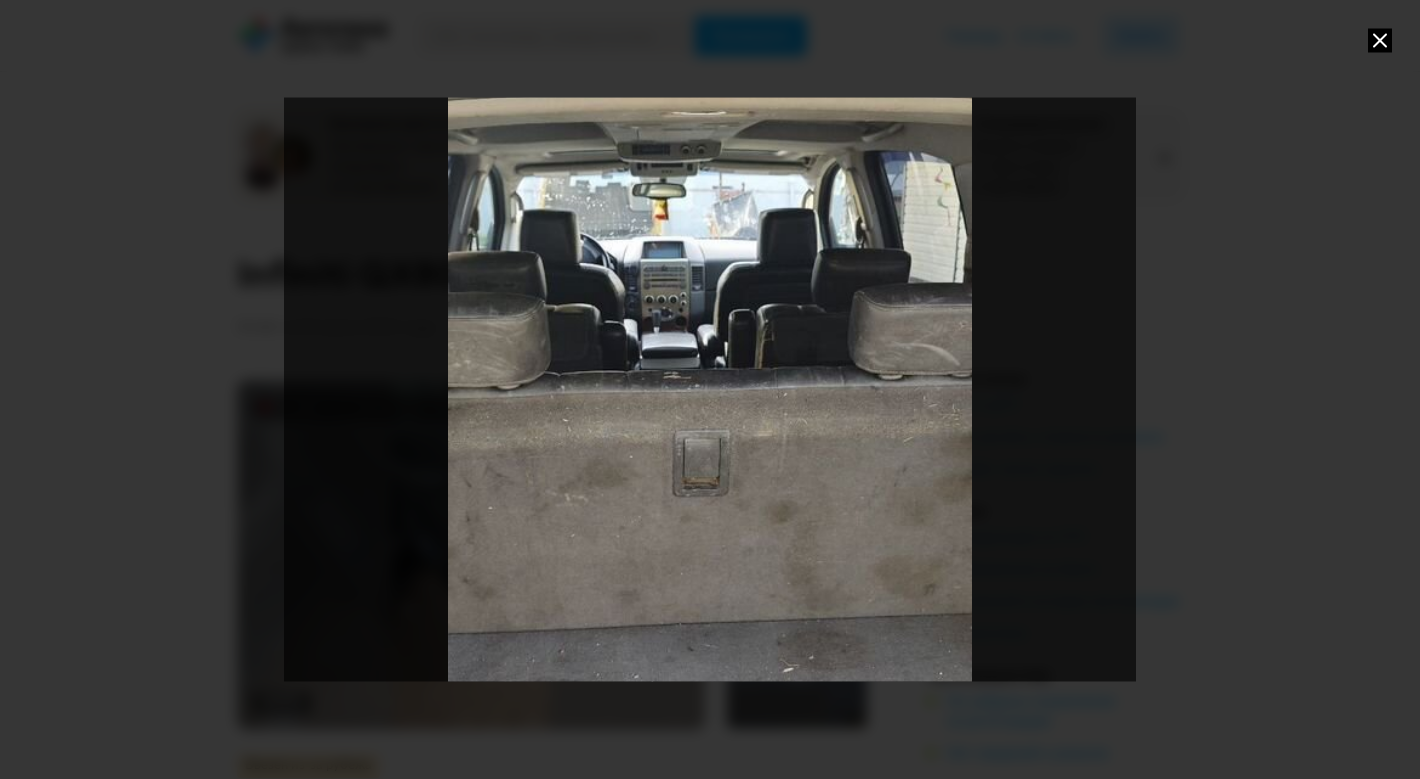 click at bounding box center (710, 389) 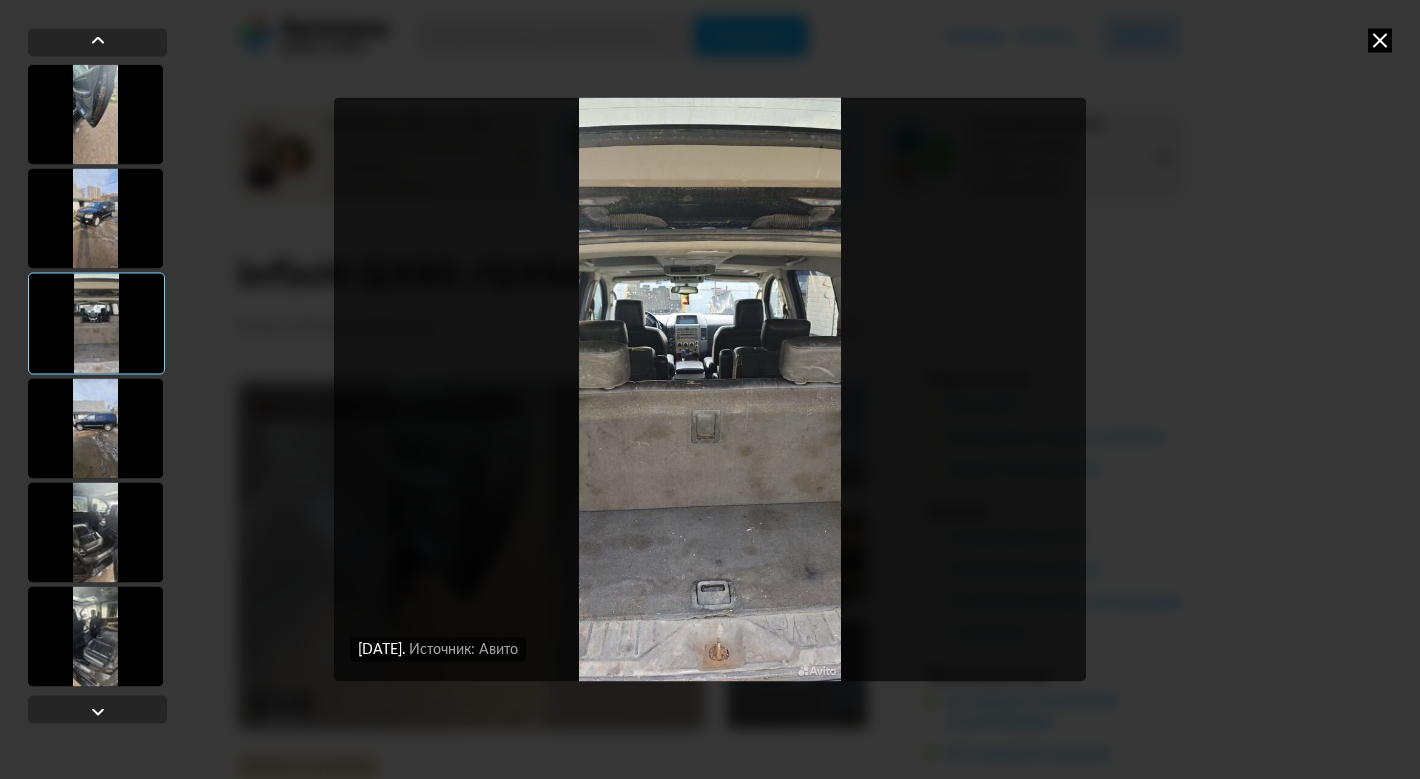 click at bounding box center (1380, 40) 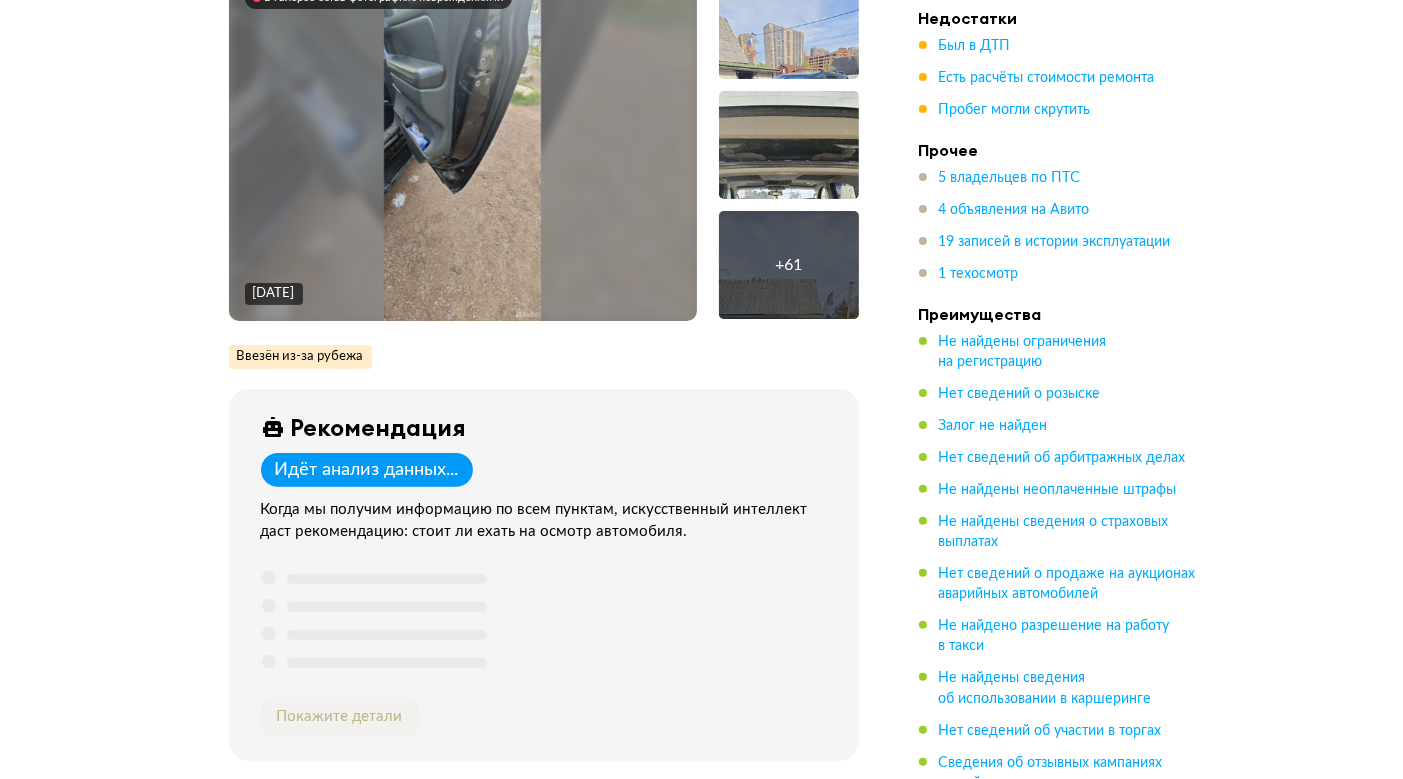 scroll, scrollTop: 528, scrollLeft: 0, axis: vertical 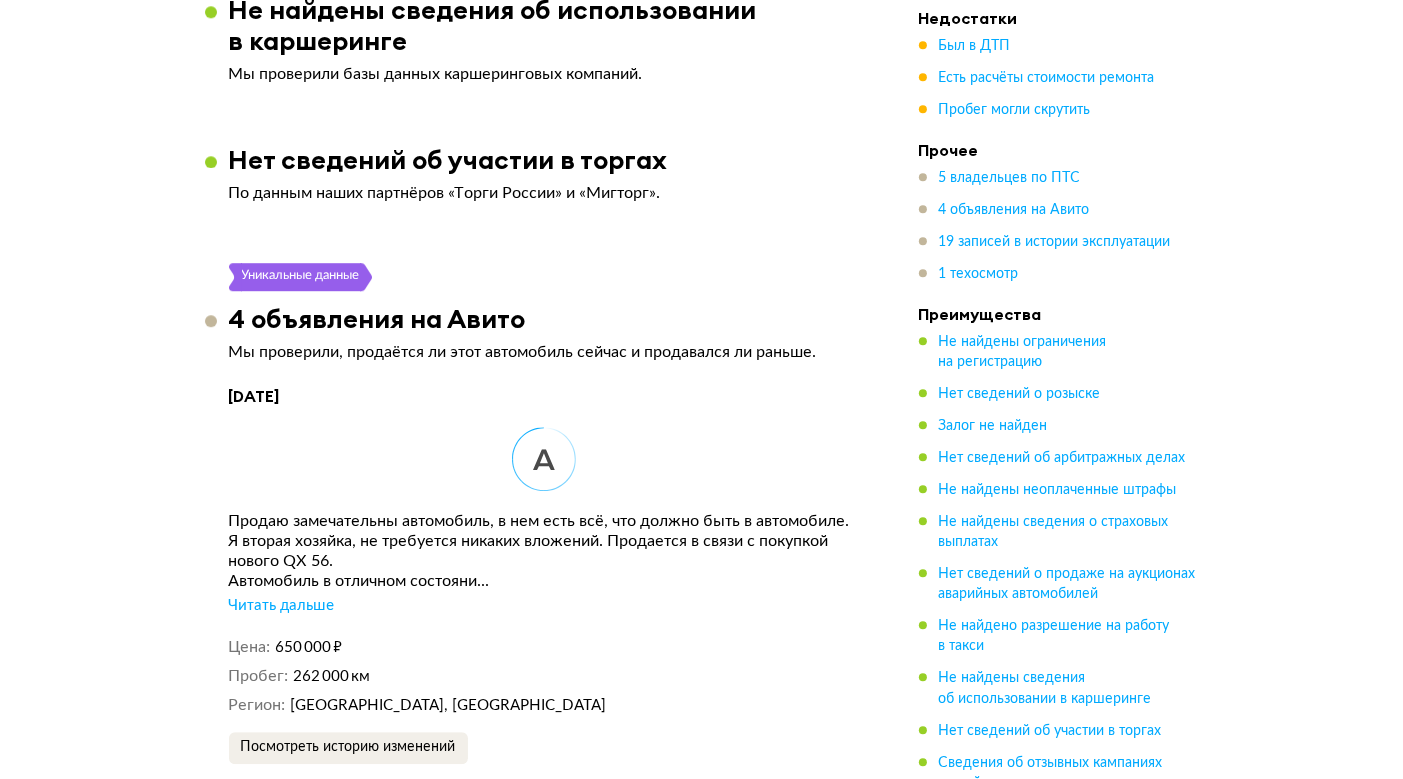 click on "Читать дальше" at bounding box center [282, 606] 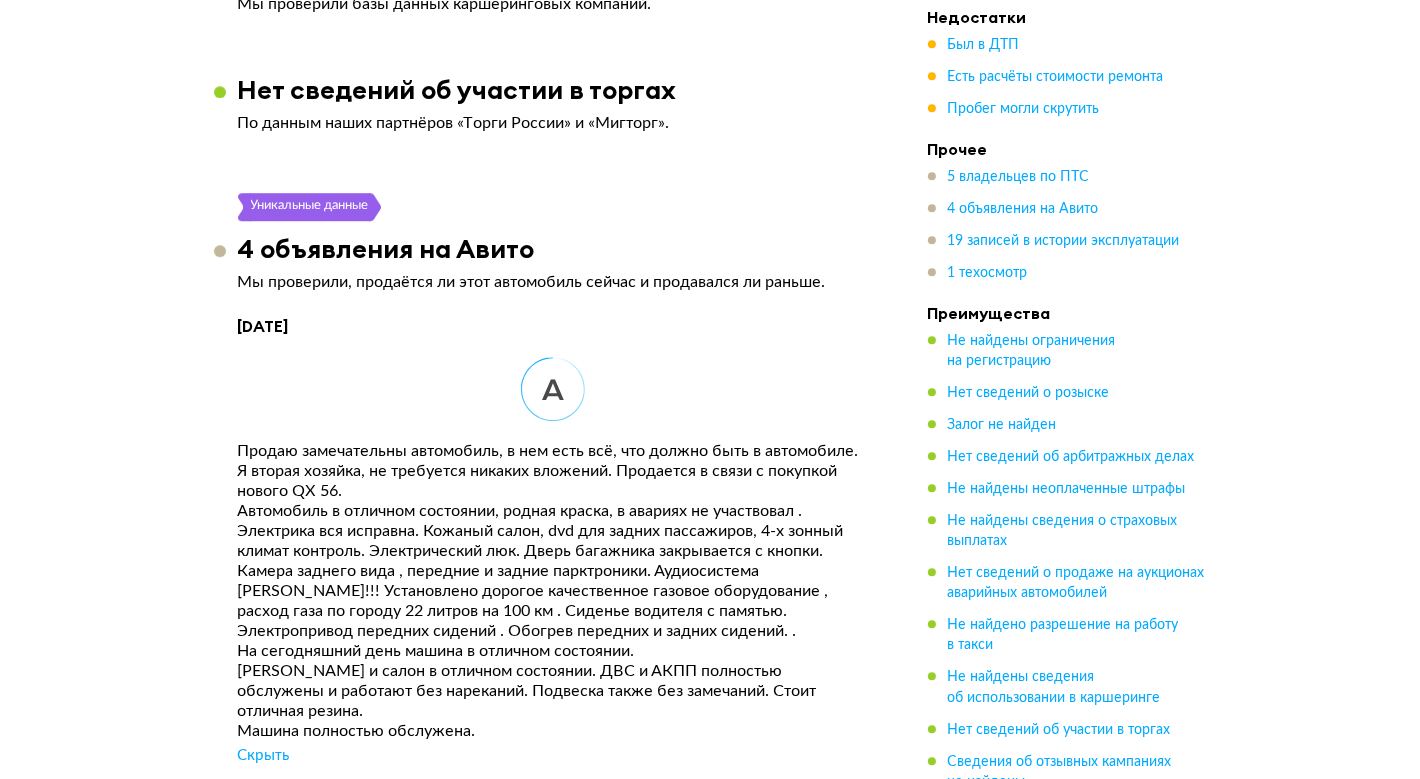 scroll, scrollTop: 5808, scrollLeft: 0, axis: vertical 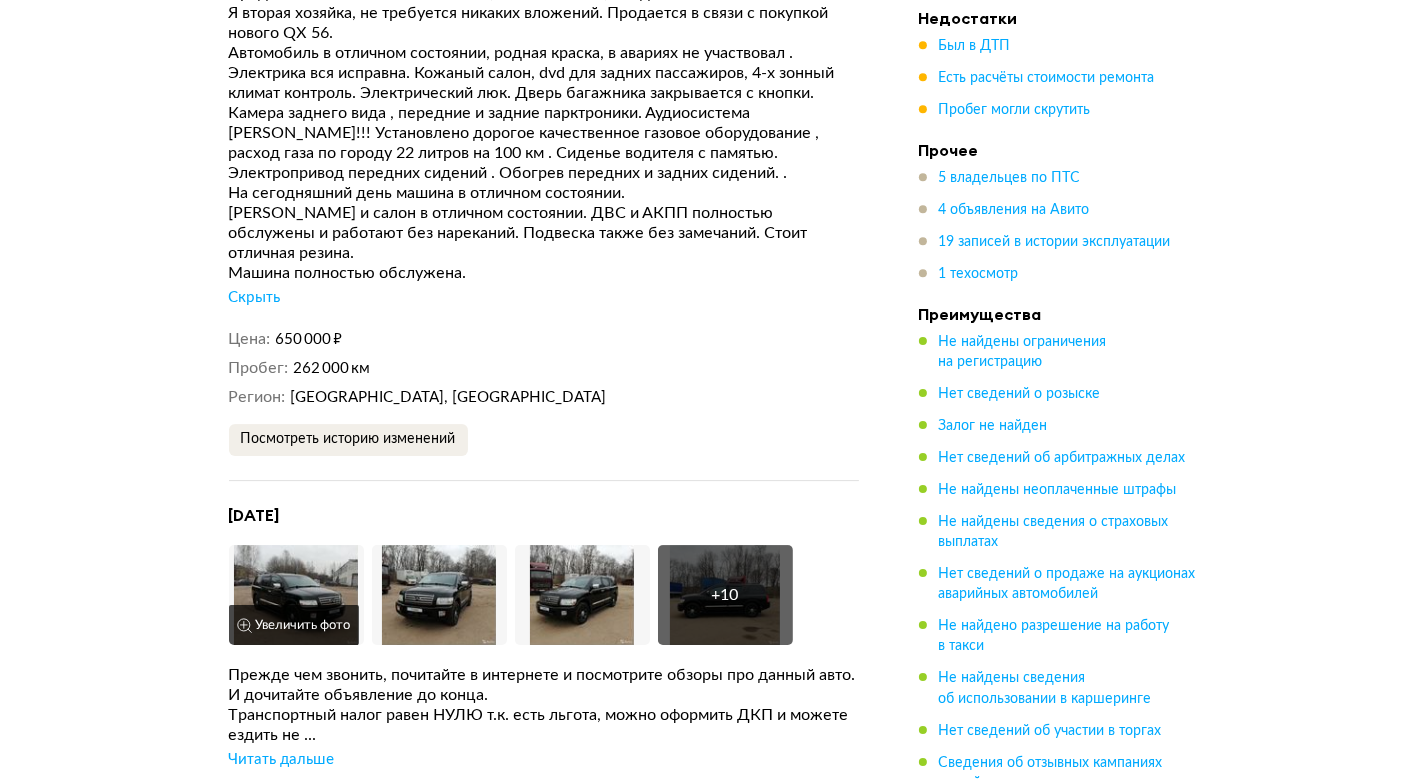 click at bounding box center [296, 595] 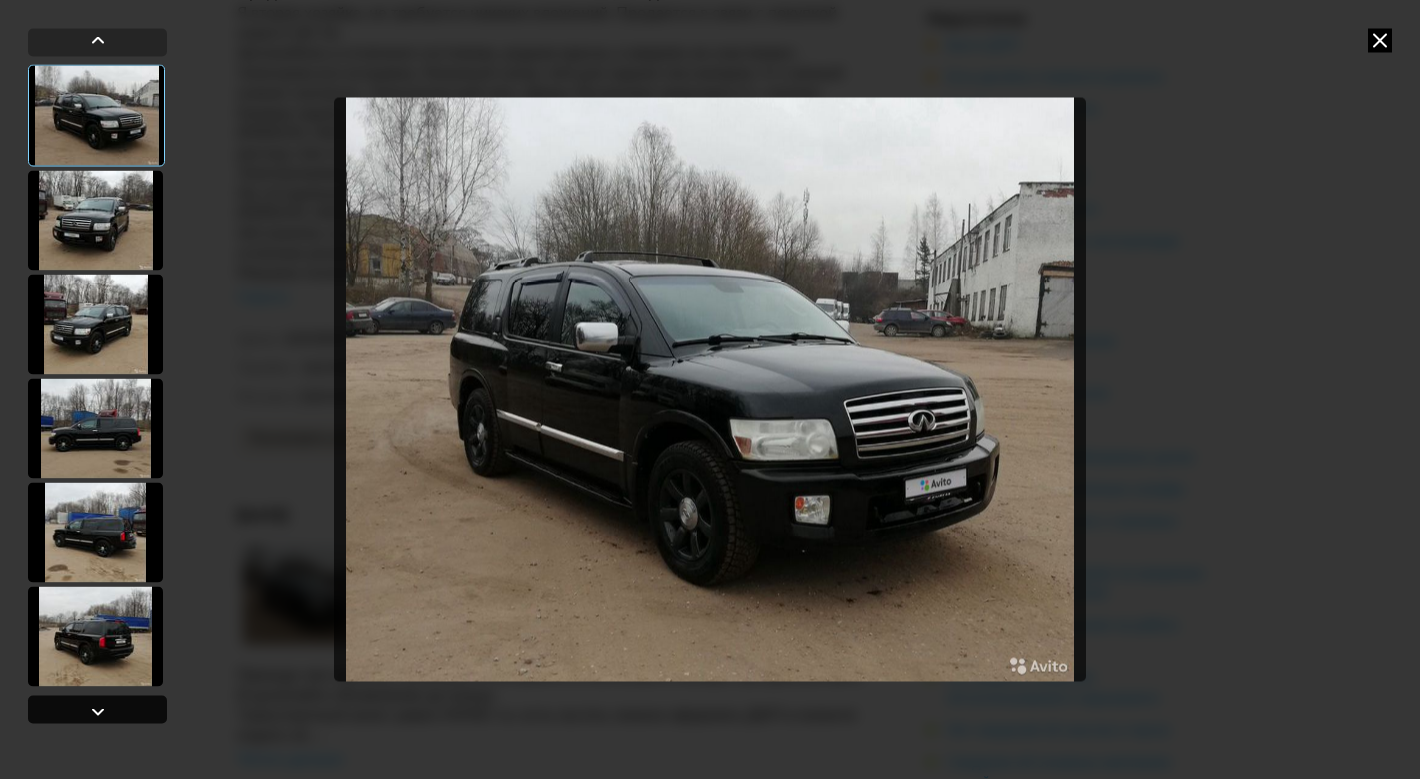 click at bounding box center [97, 709] 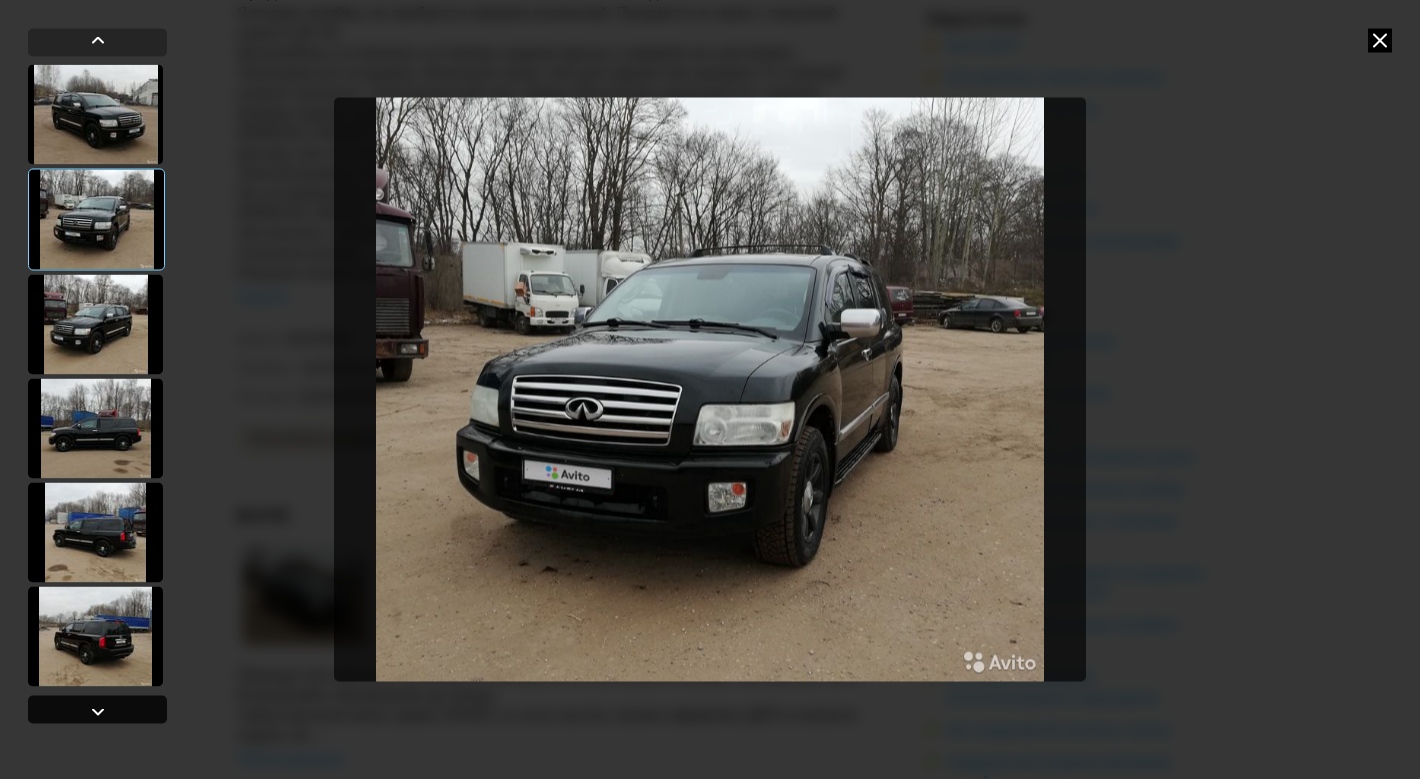 click at bounding box center (97, 709) 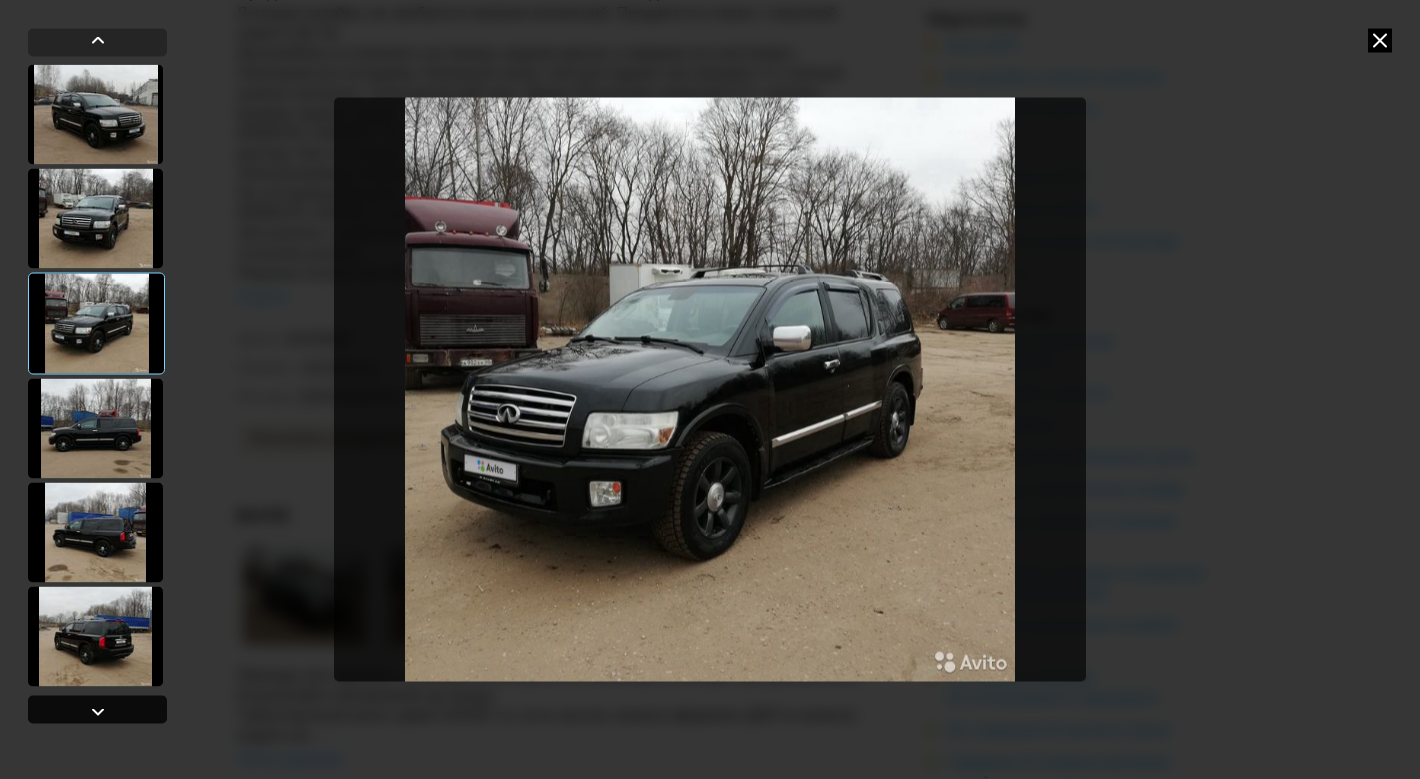click at bounding box center (97, 709) 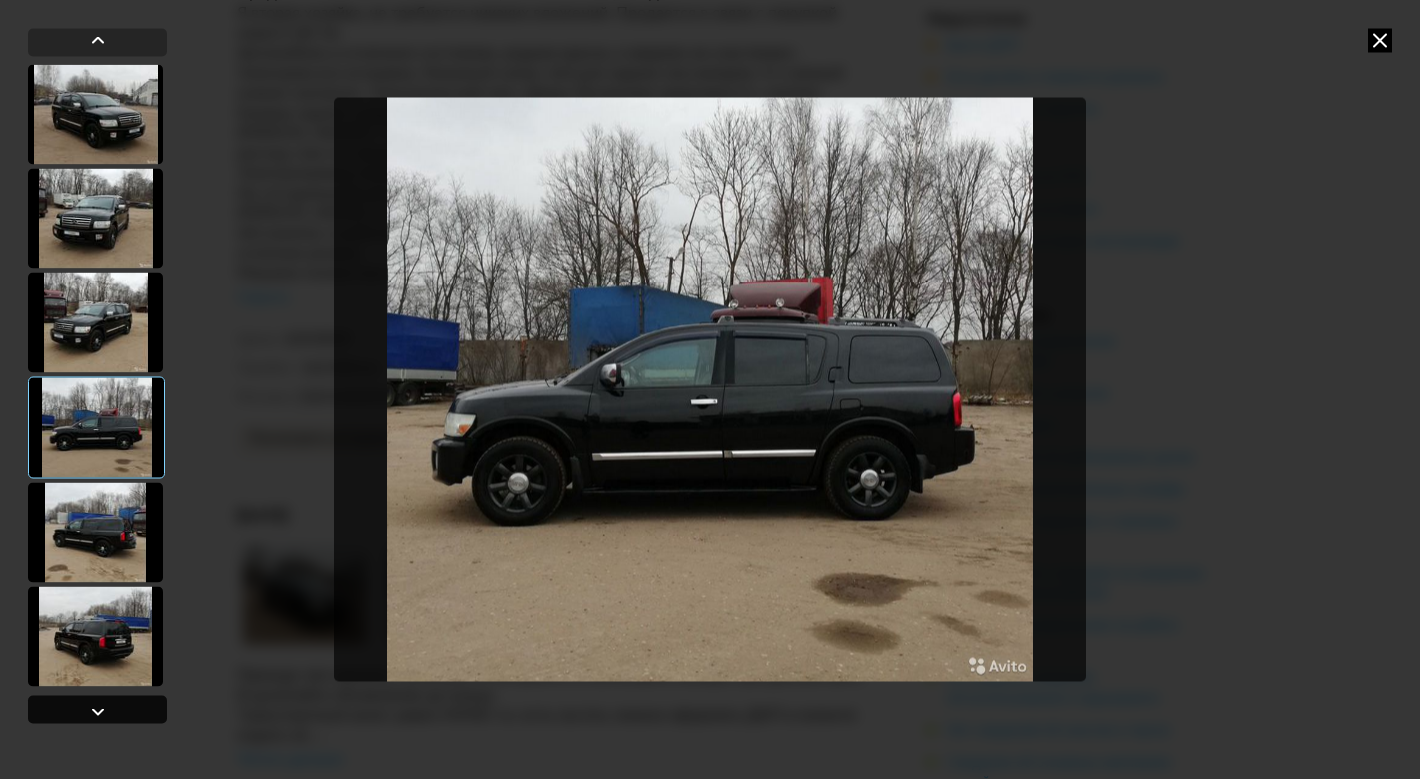 click at bounding box center (97, 709) 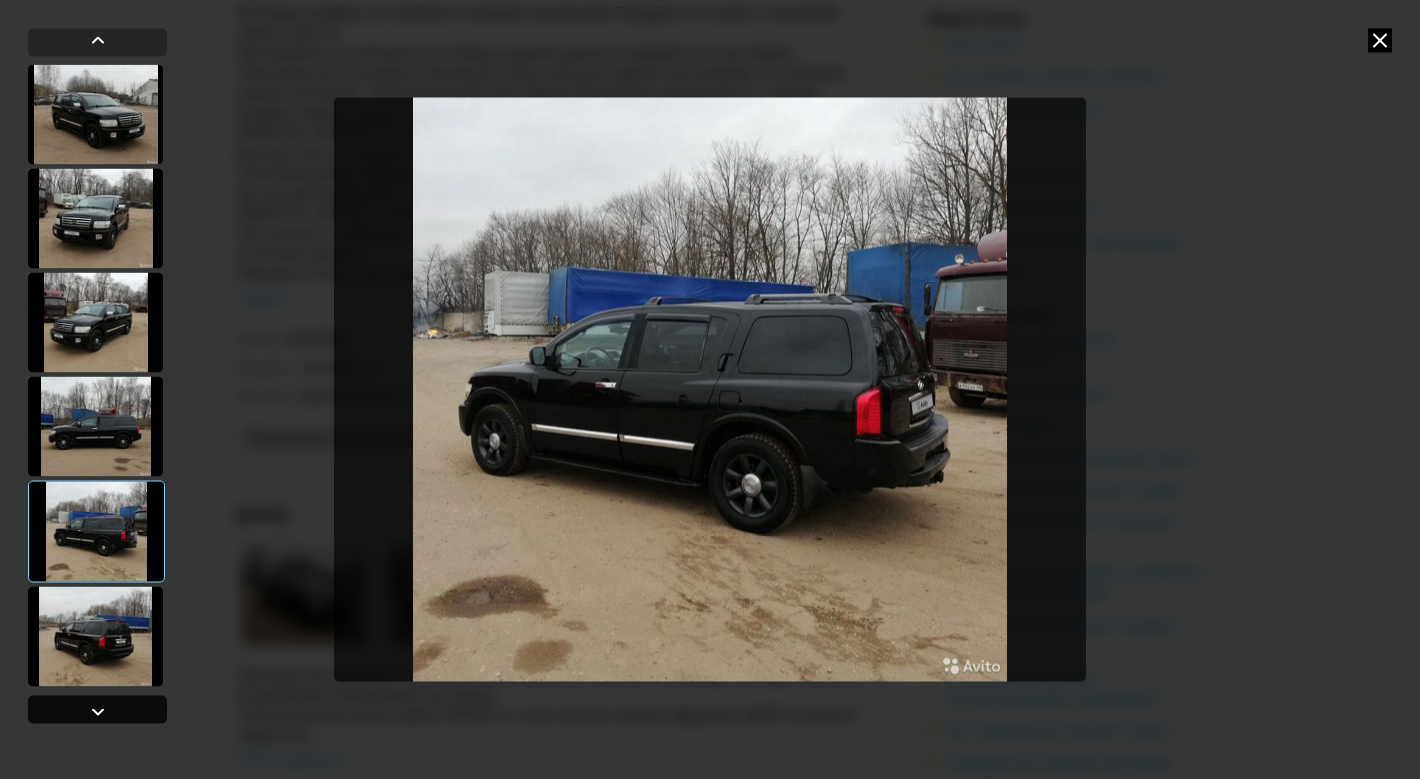 click at bounding box center [97, 709] 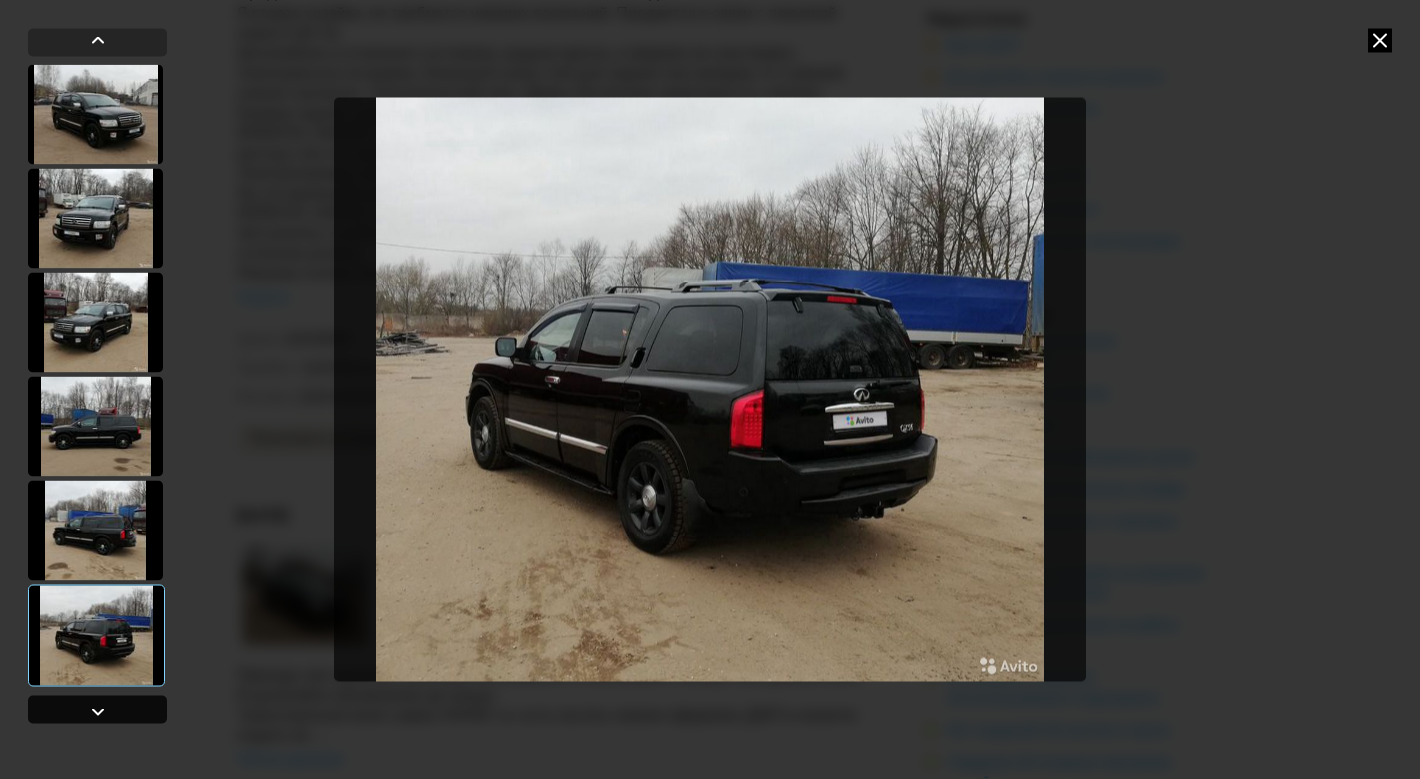 click at bounding box center [97, 709] 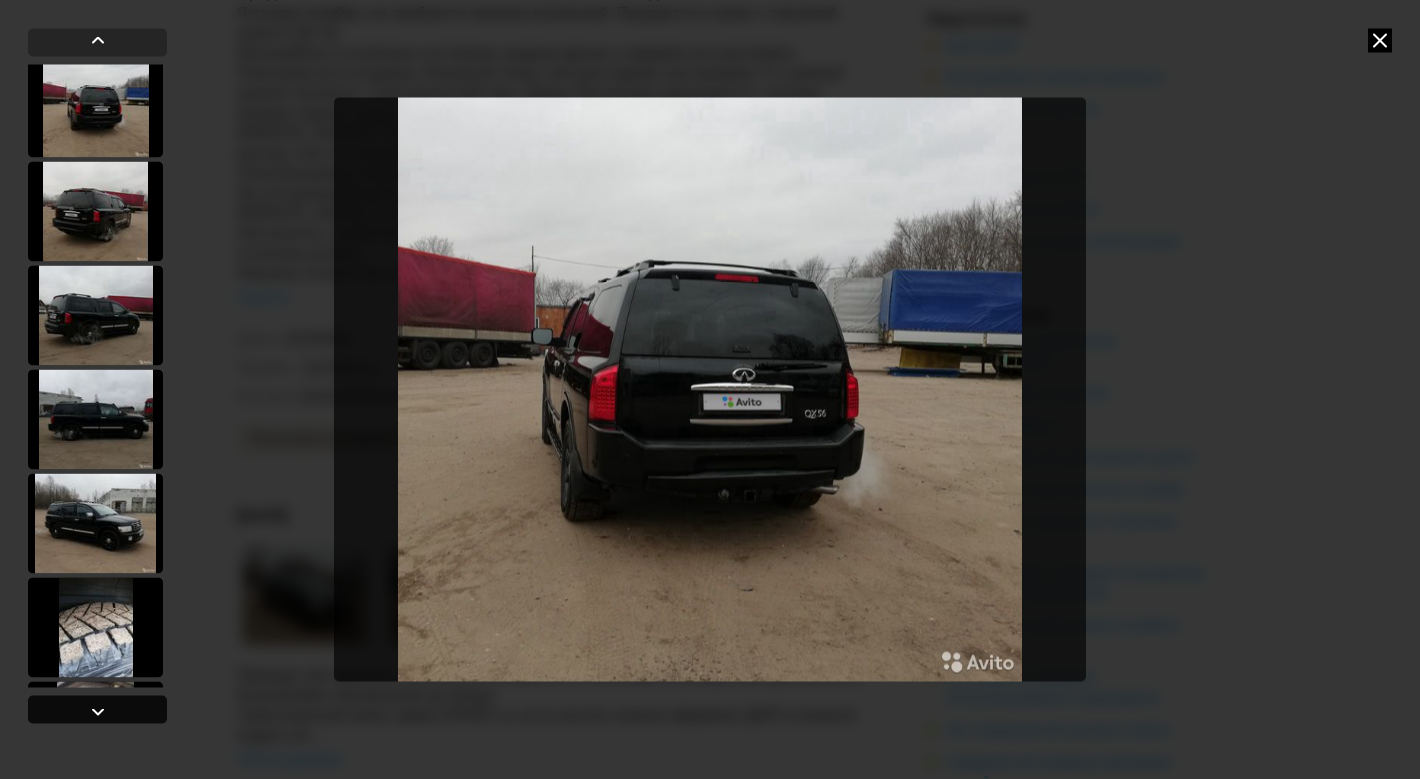 scroll, scrollTop: 631, scrollLeft: 0, axis: vertical 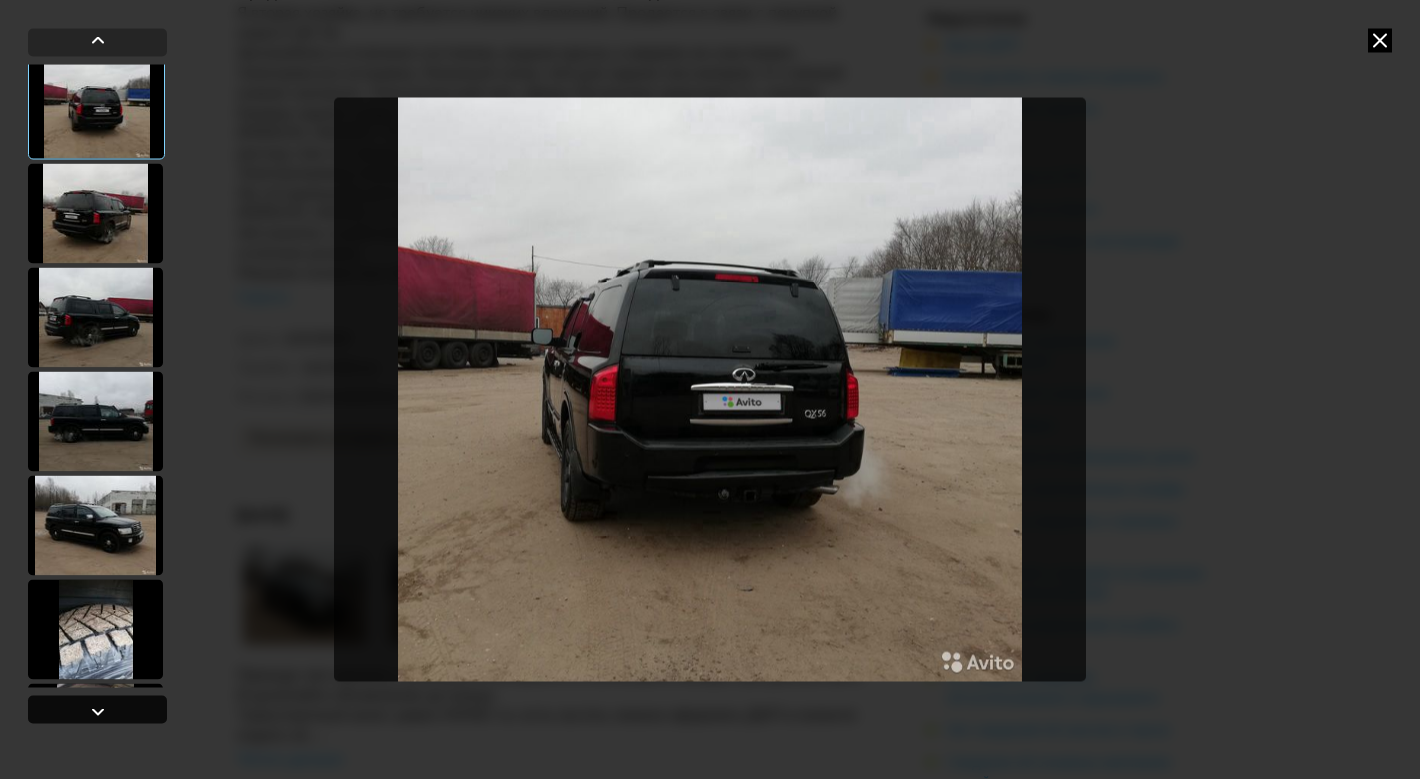 click at bounding box center (97, 709) 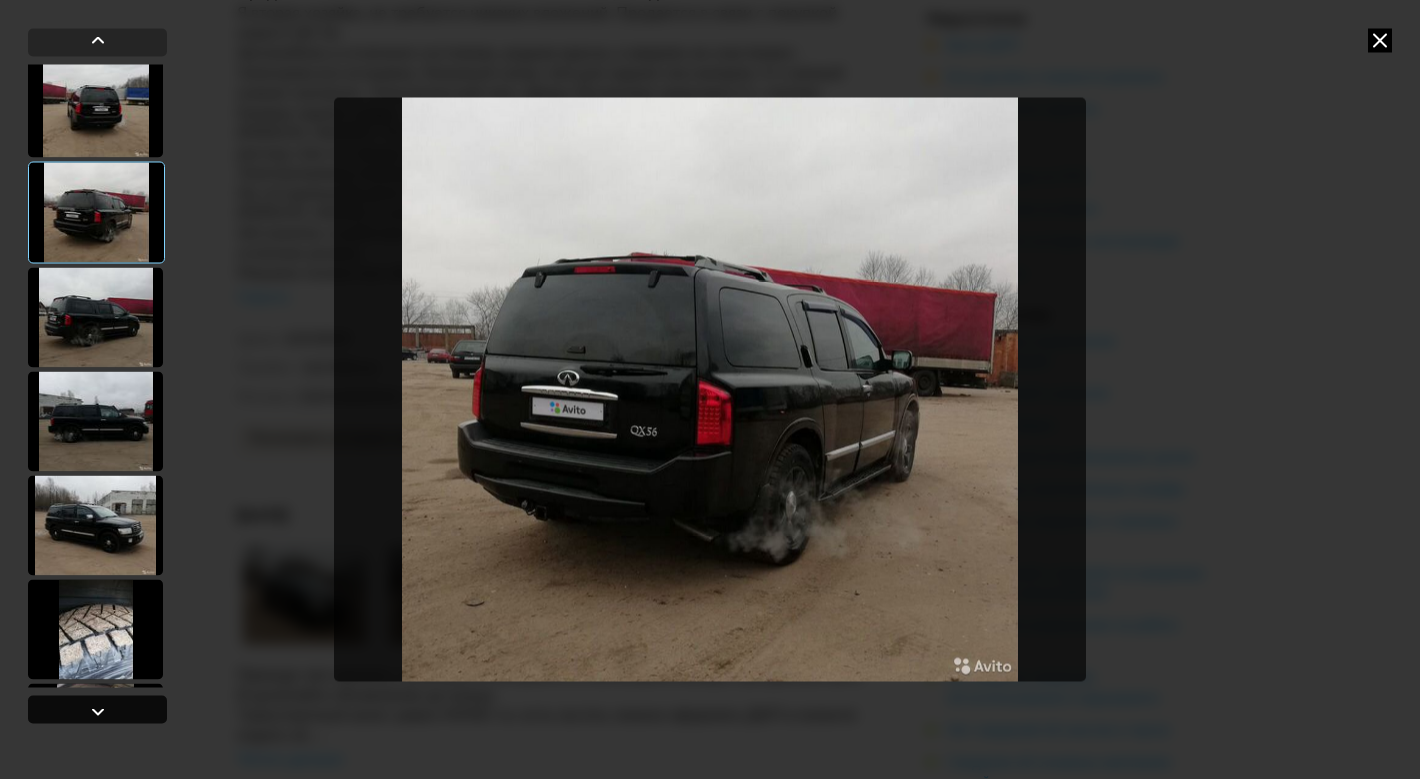 click at bounding box center [97, 709] 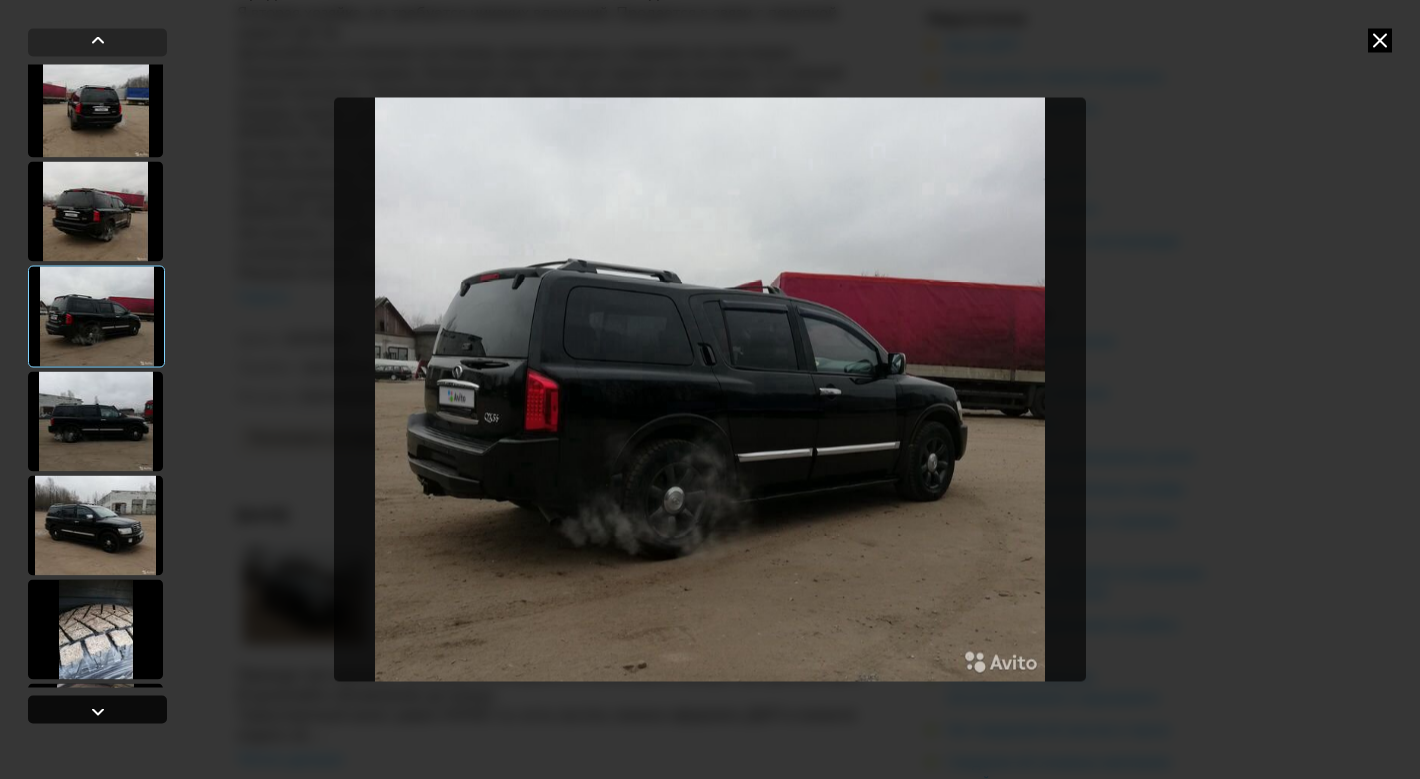 click at bounding box center (97, 709) 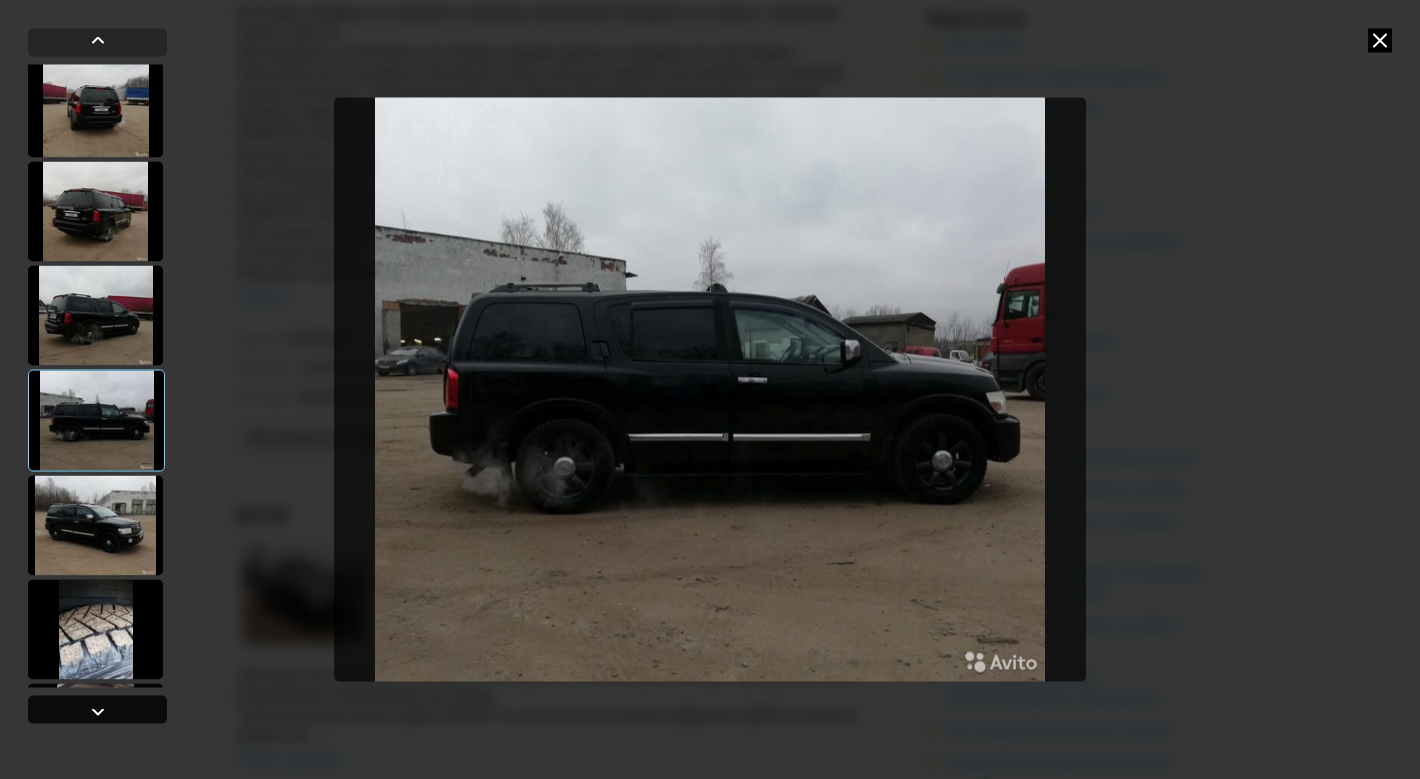 click at bounding box center (97, 709) 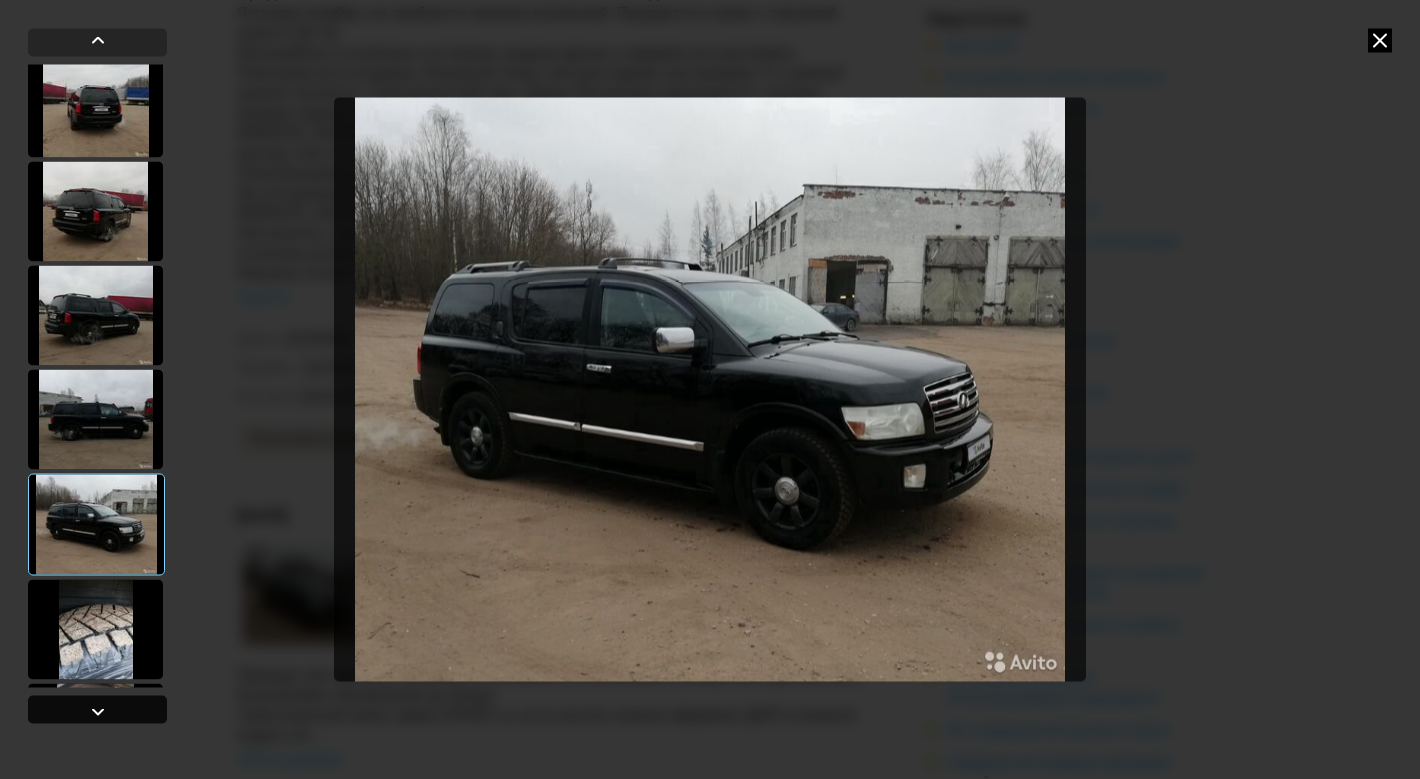 click at bounding box center [97, 709] 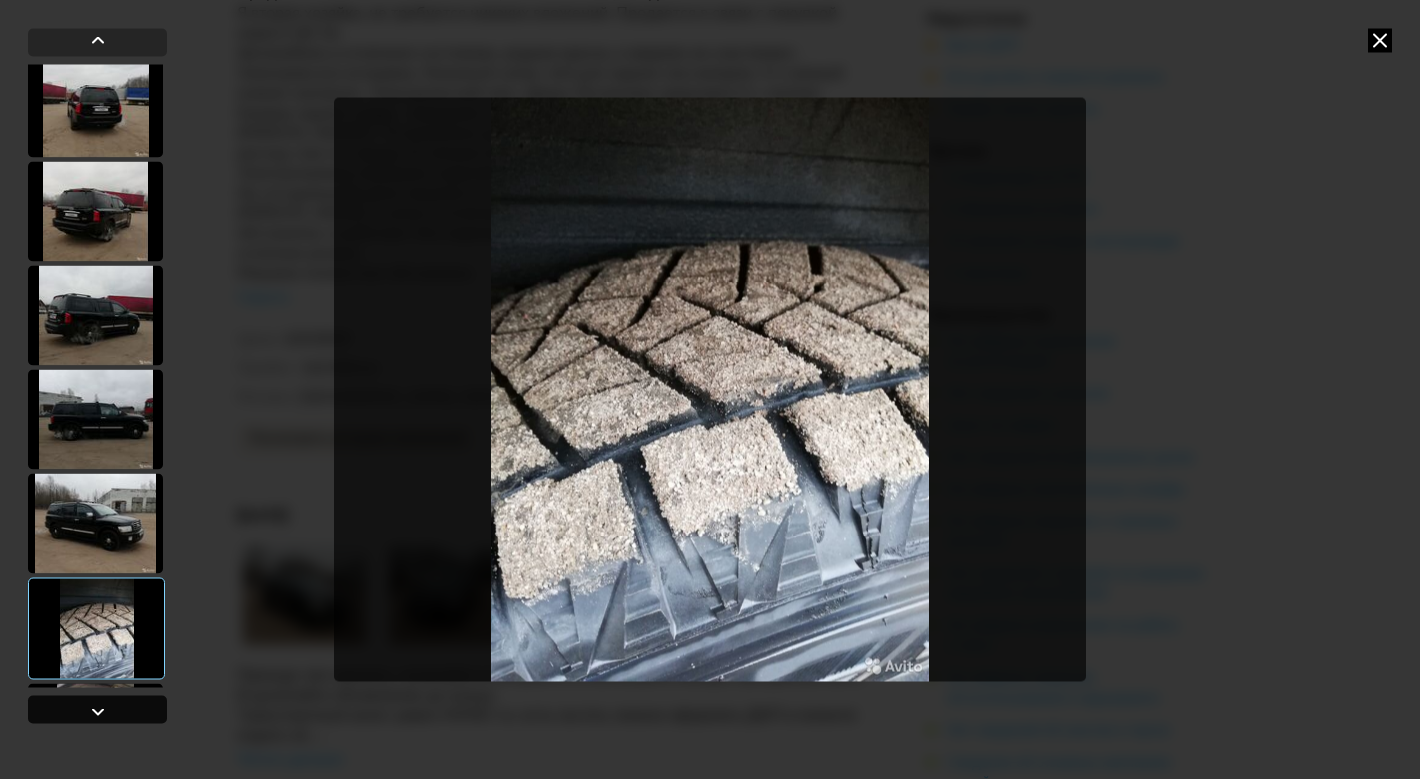click at bounding box center (97, 709) 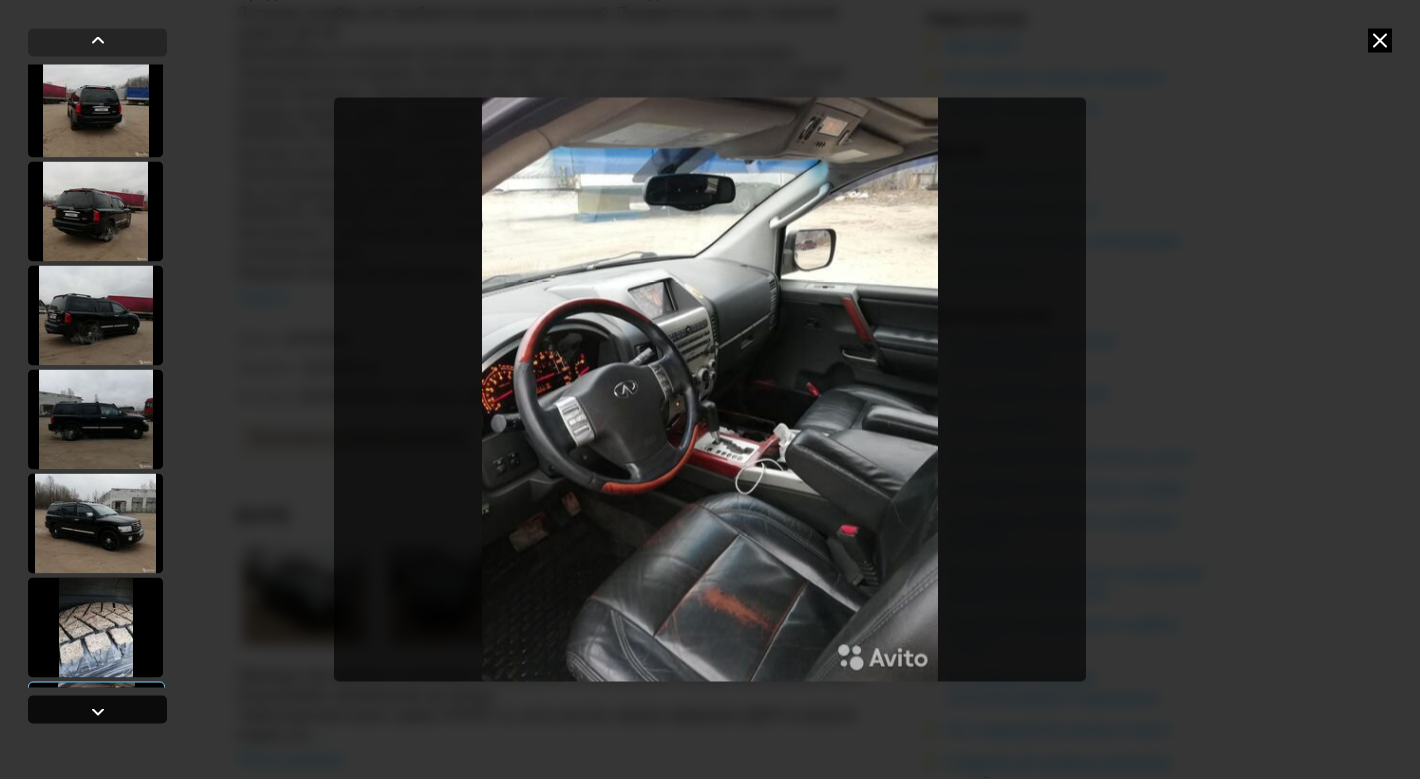 click at bounding box center [97, 709] 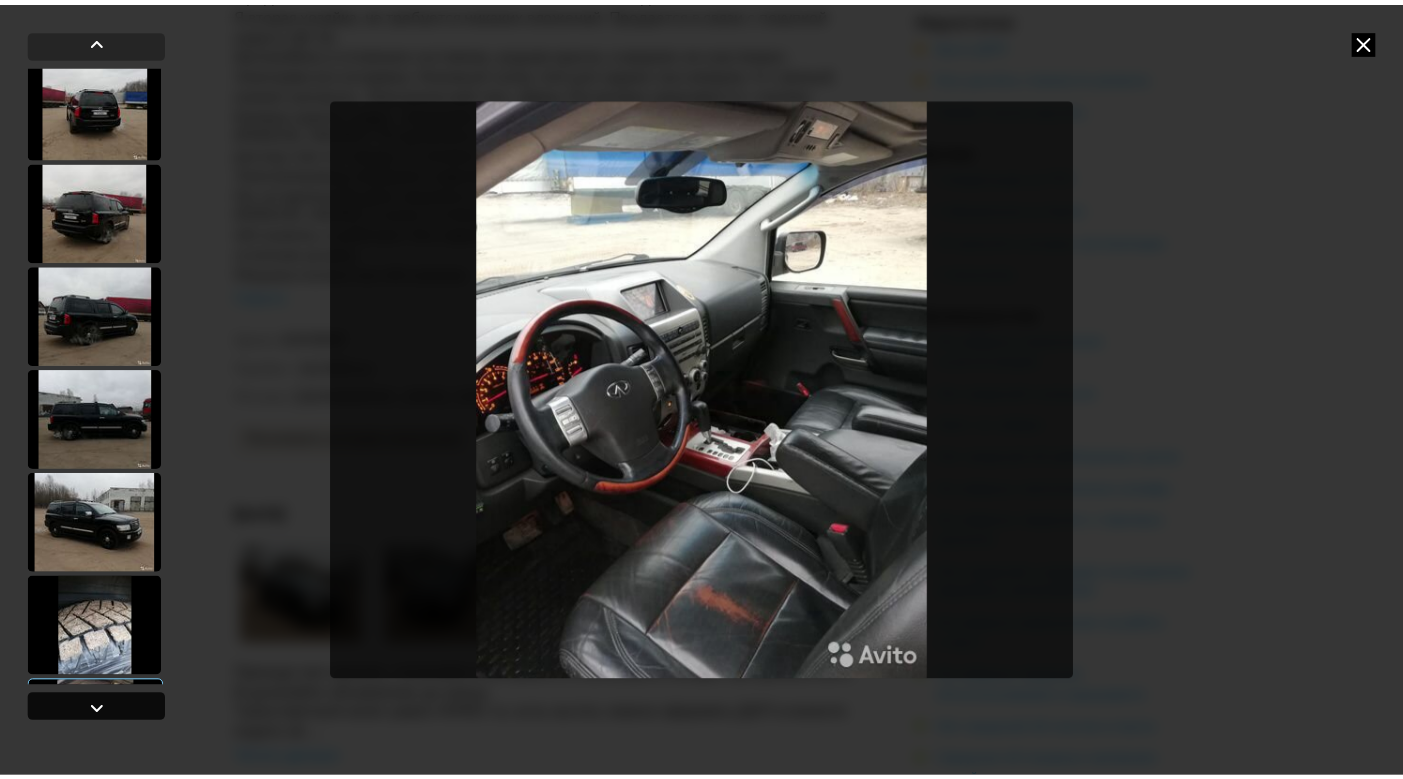 scroll, scrollTop: 747, scrollLeft: 0, axis: vertical 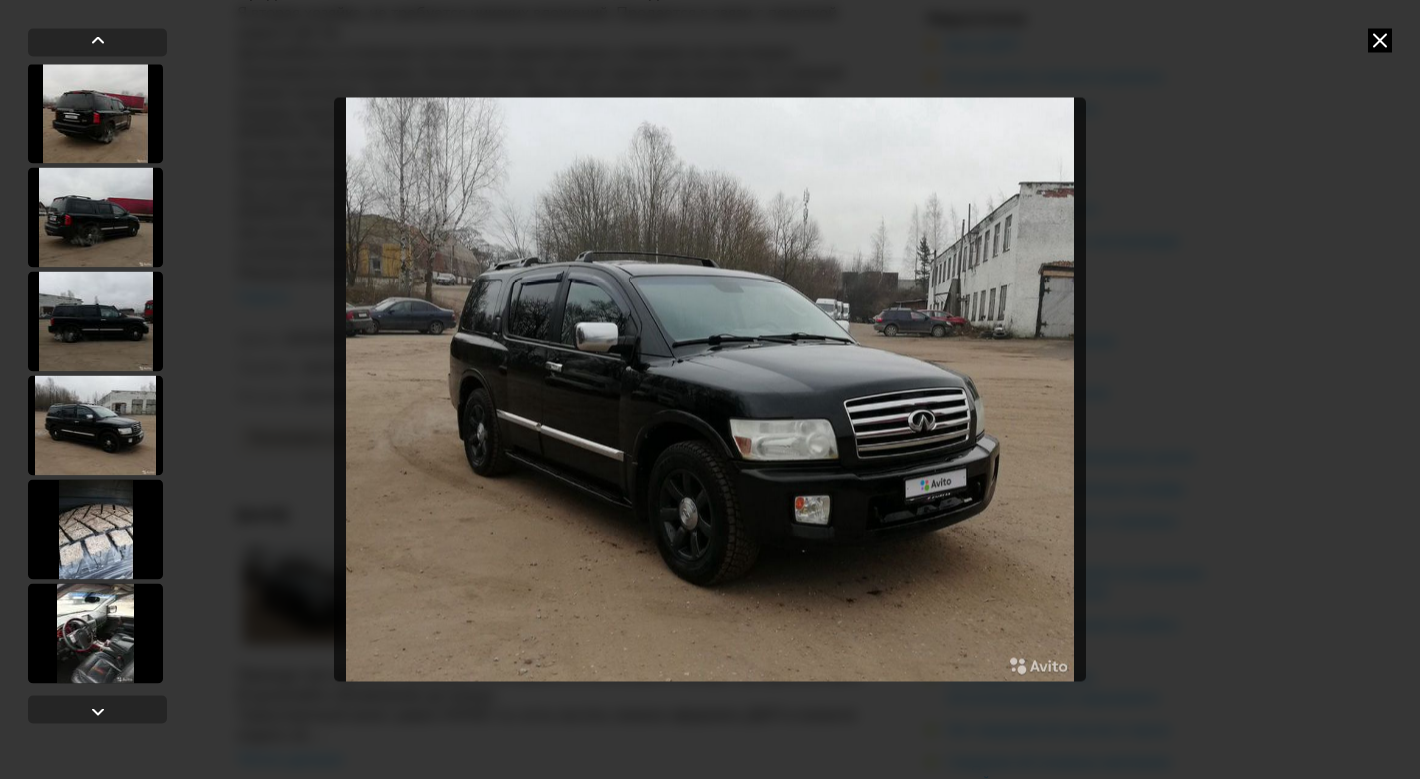 click at bounding box center (1380, 40) 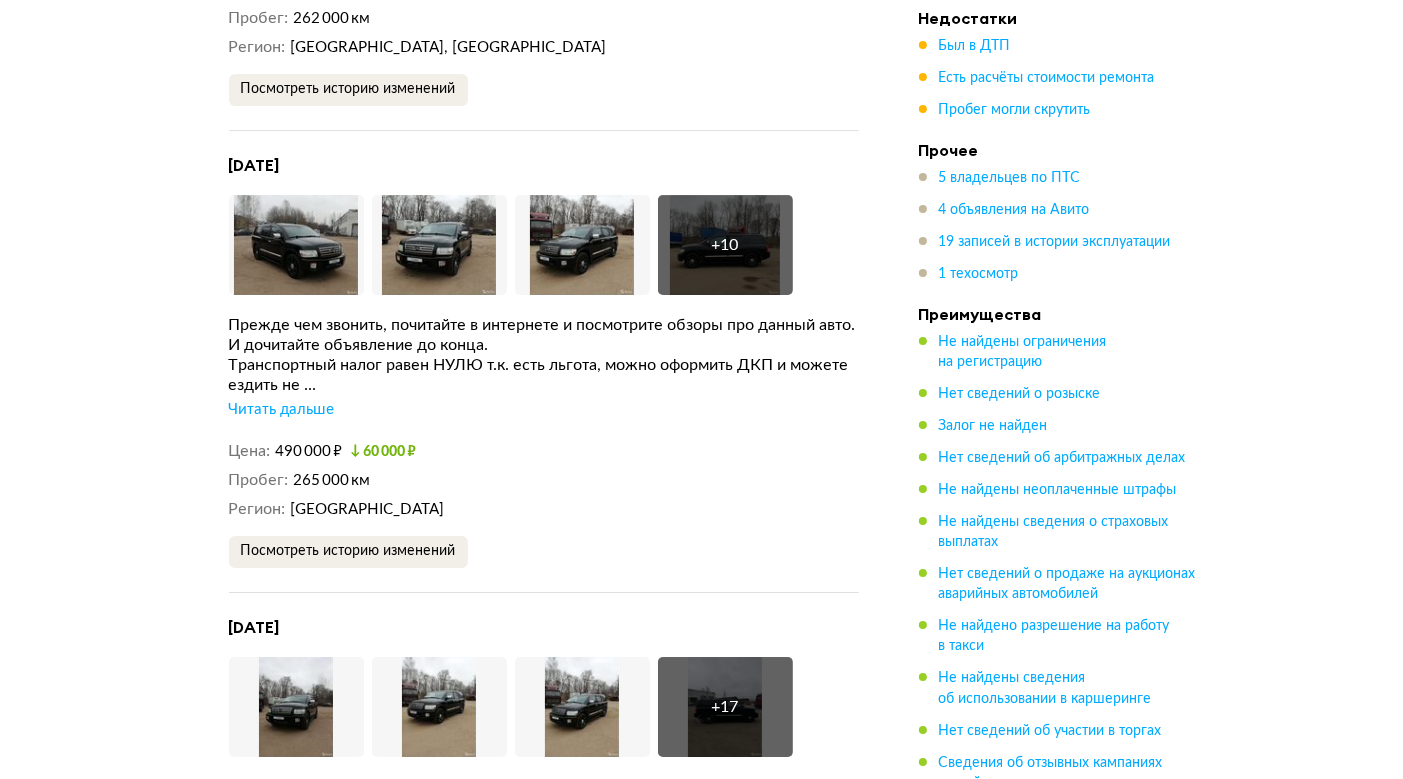 scroll, scrollTop: 6336, scrollLeft: 0, axis: vertical 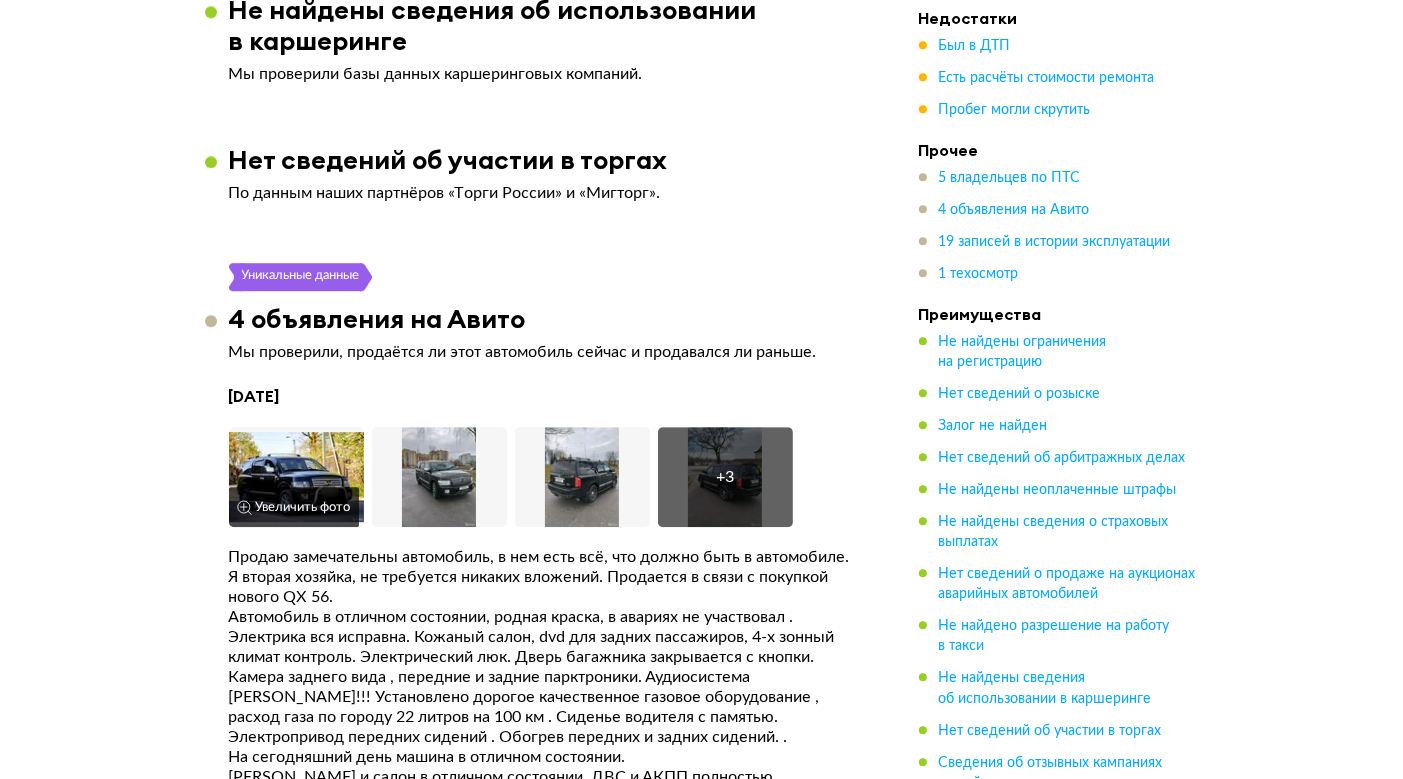 click at bounding box center [296, 477] 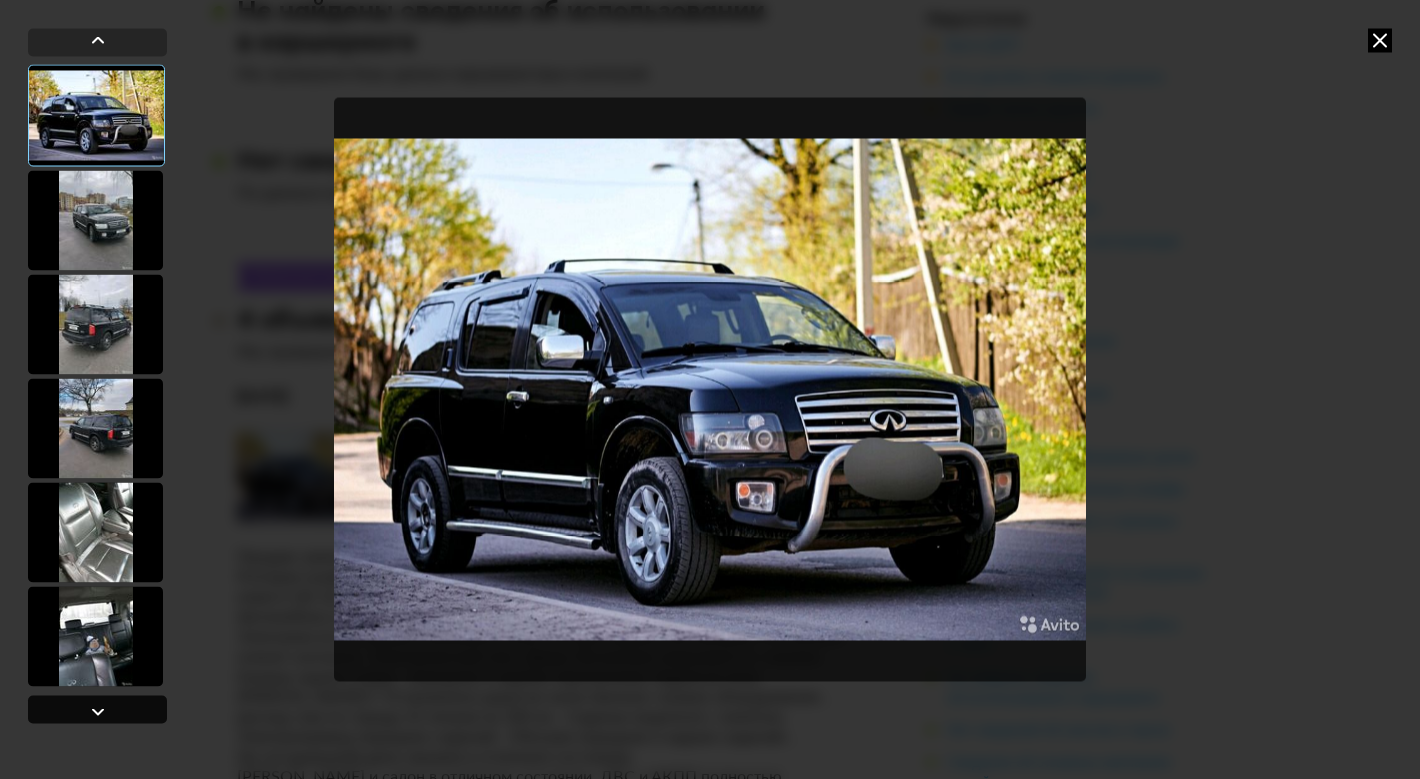 click at bounding box center [97, 709] 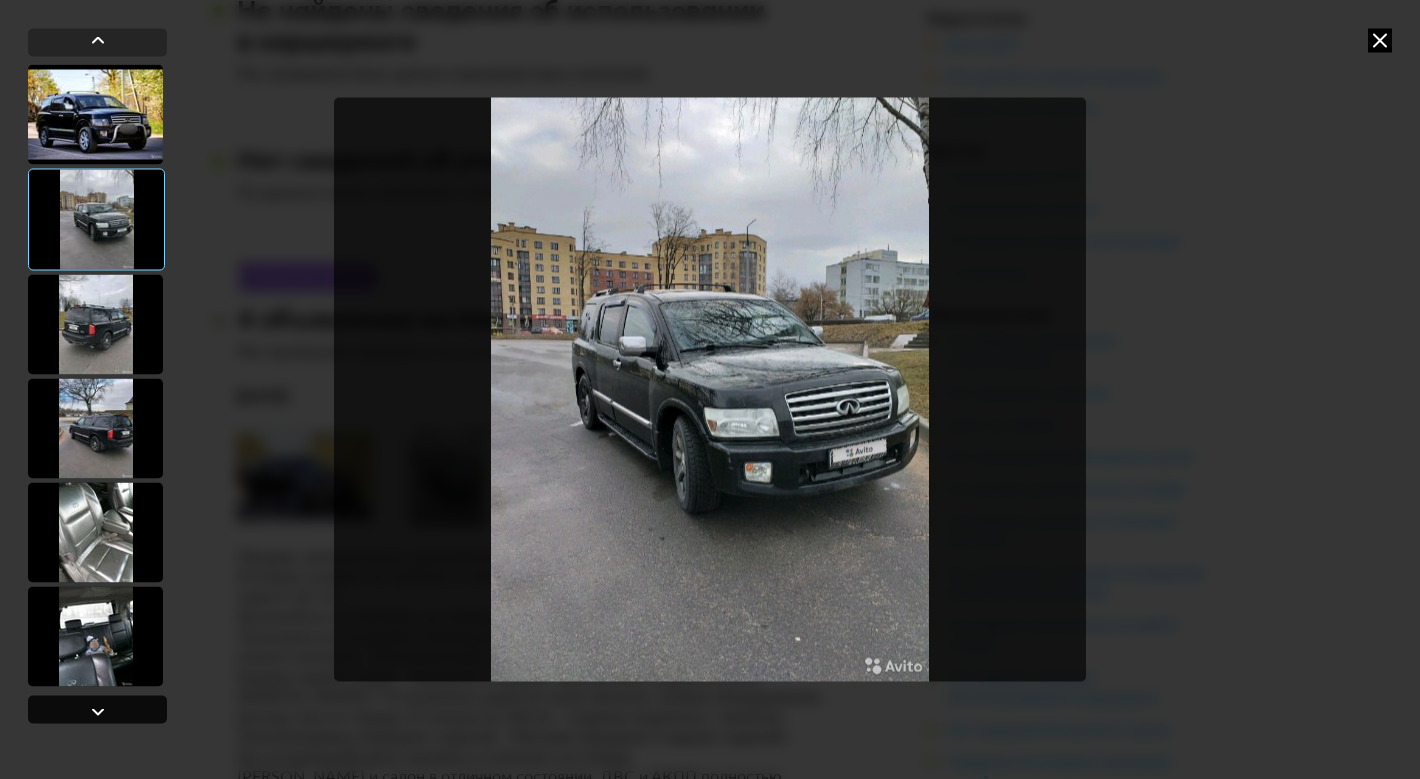 click at bounding box center [97, 709] 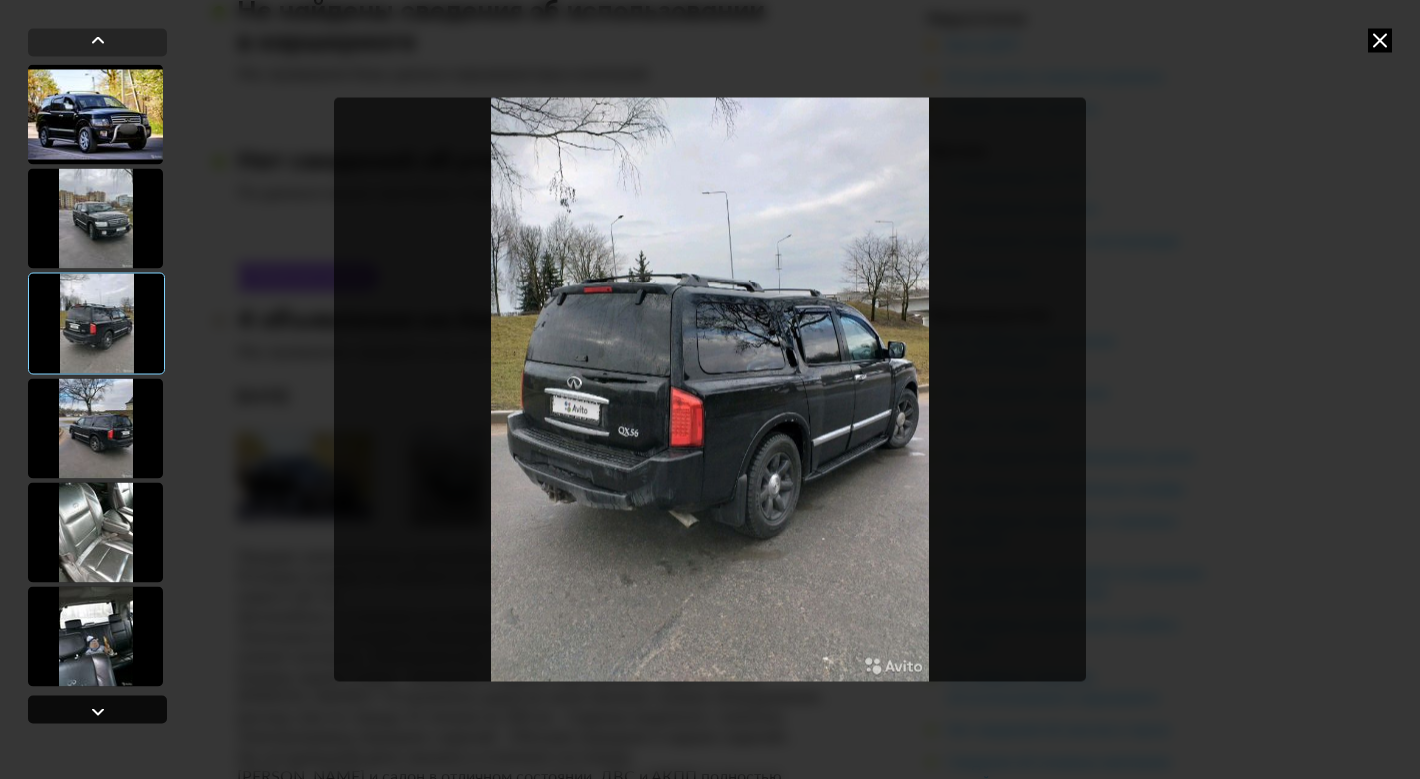 click at bounding box center [97, 709] 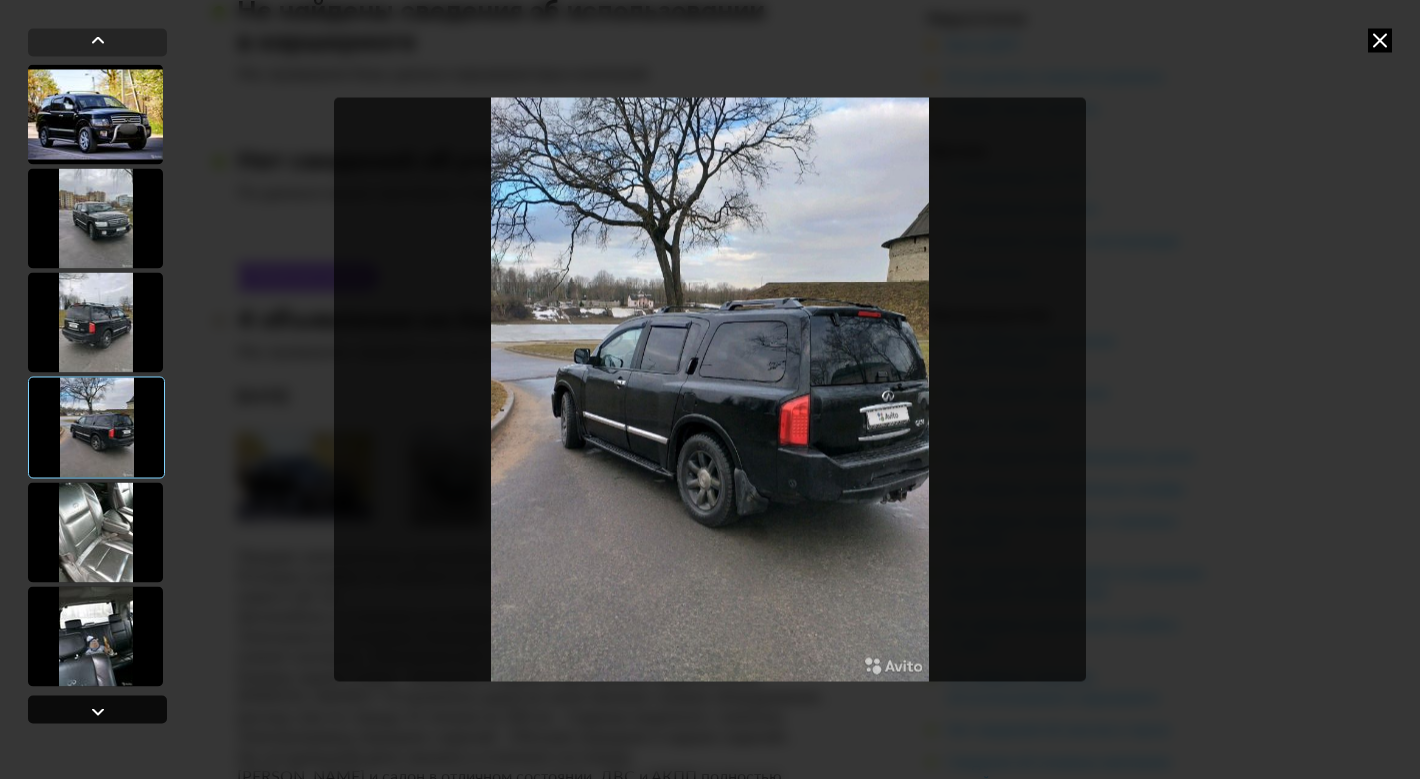 click at bounding box center (97, 709) 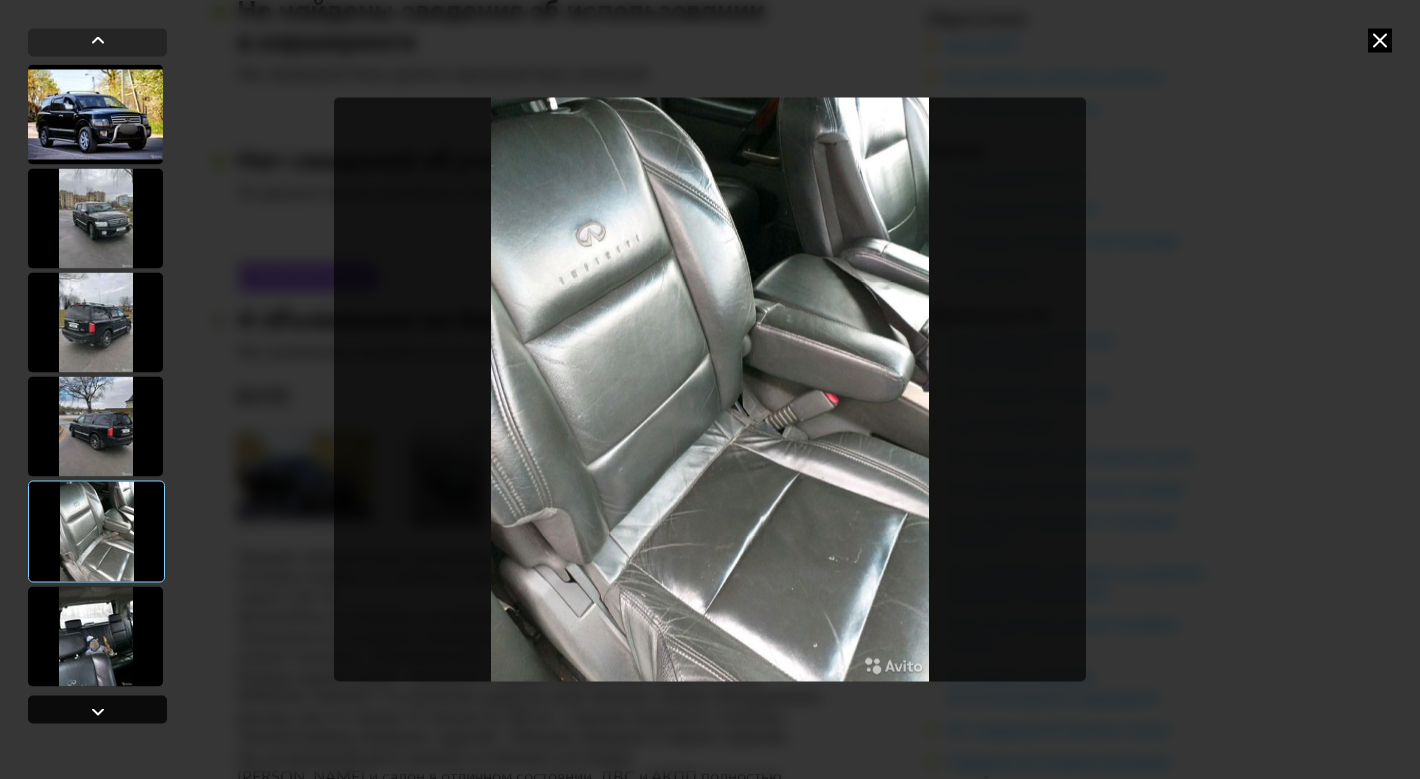 click at bounding box center (97, 709) 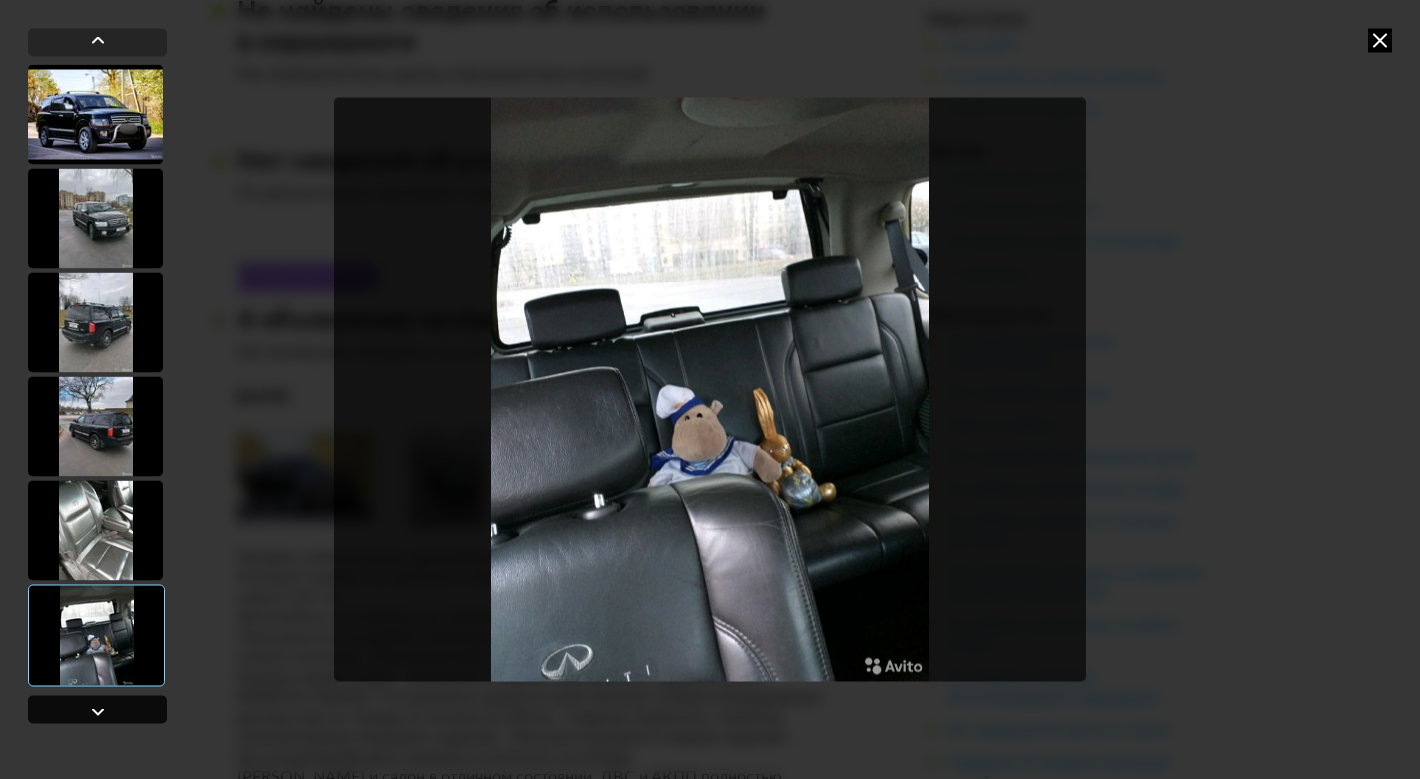 click at bounding box center (97, 709) 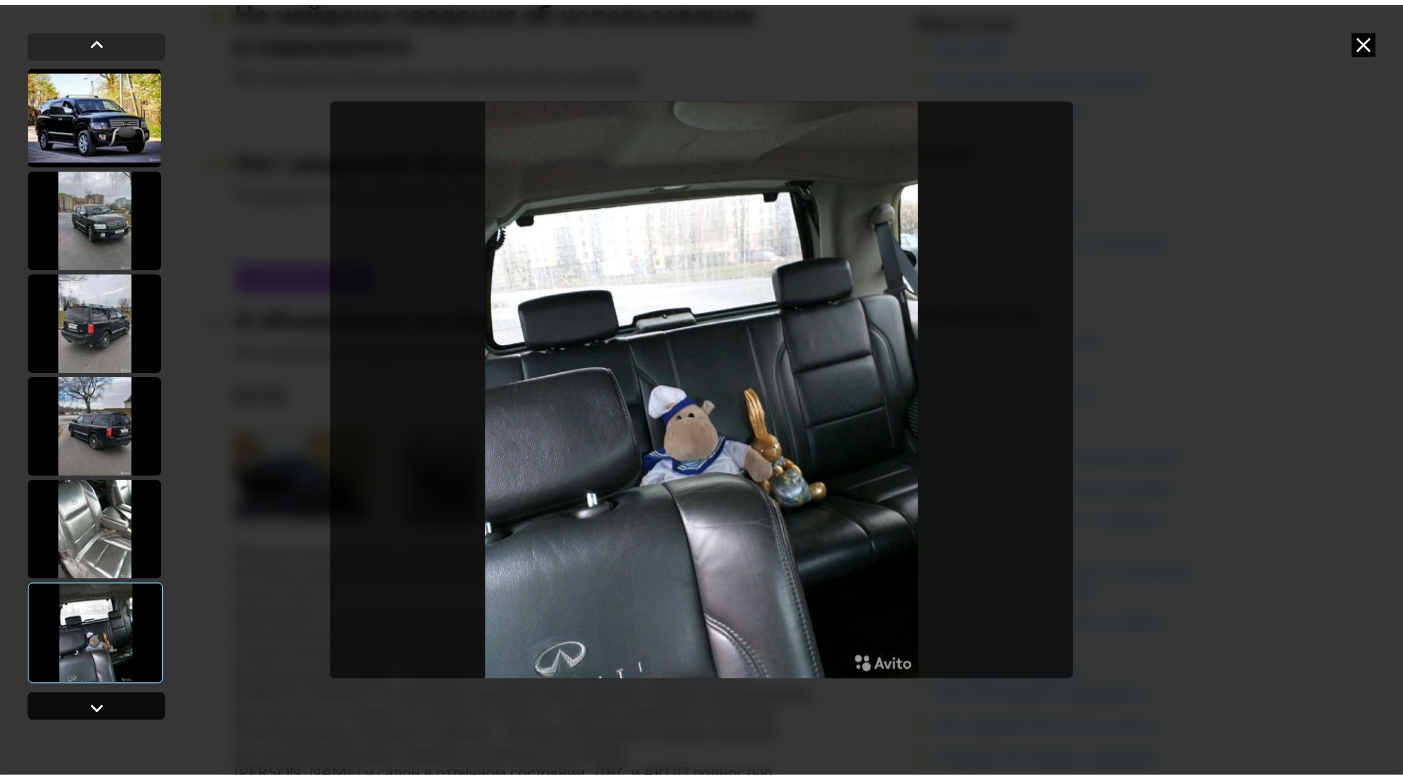 scroll, scrollTop: 19, scrollLeft: 0, axis: vertical 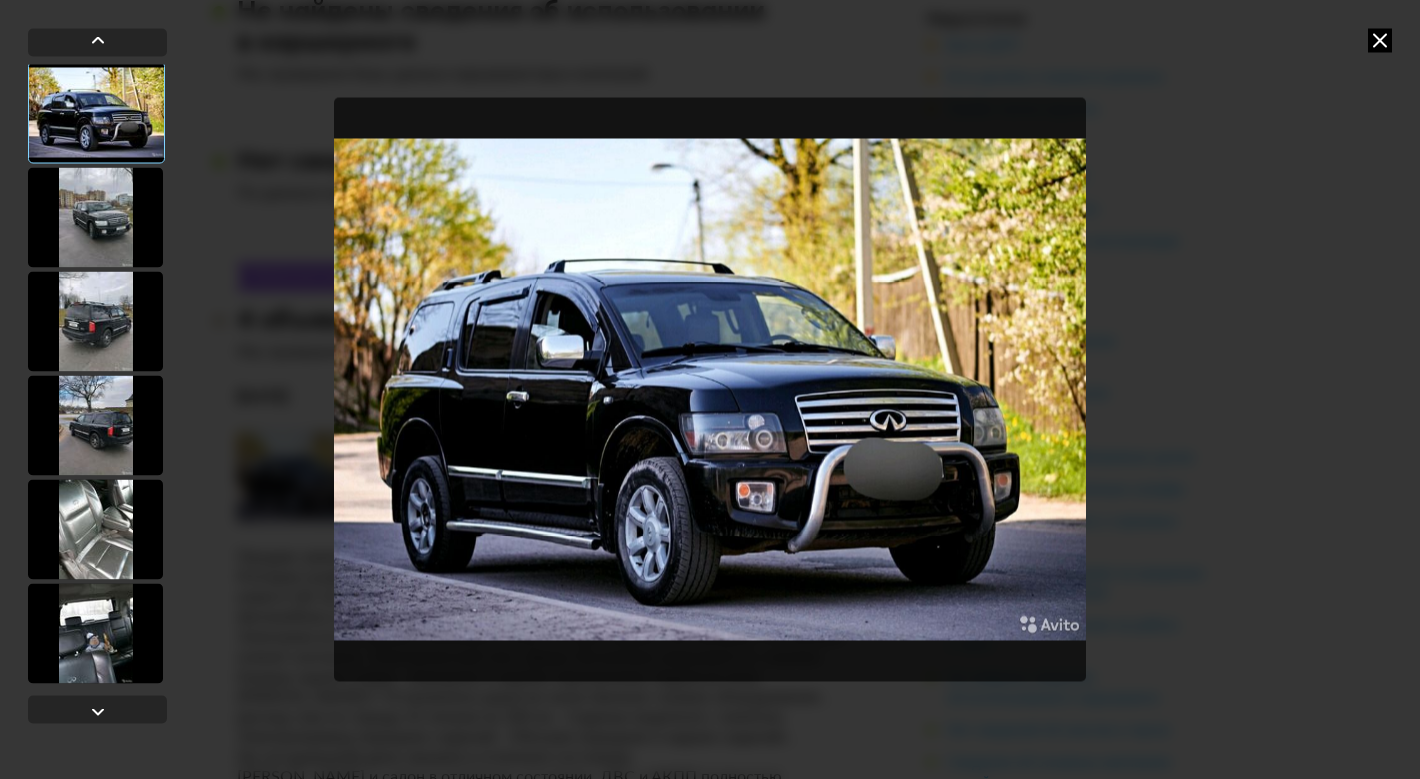 click at bounding box center [95, 529] 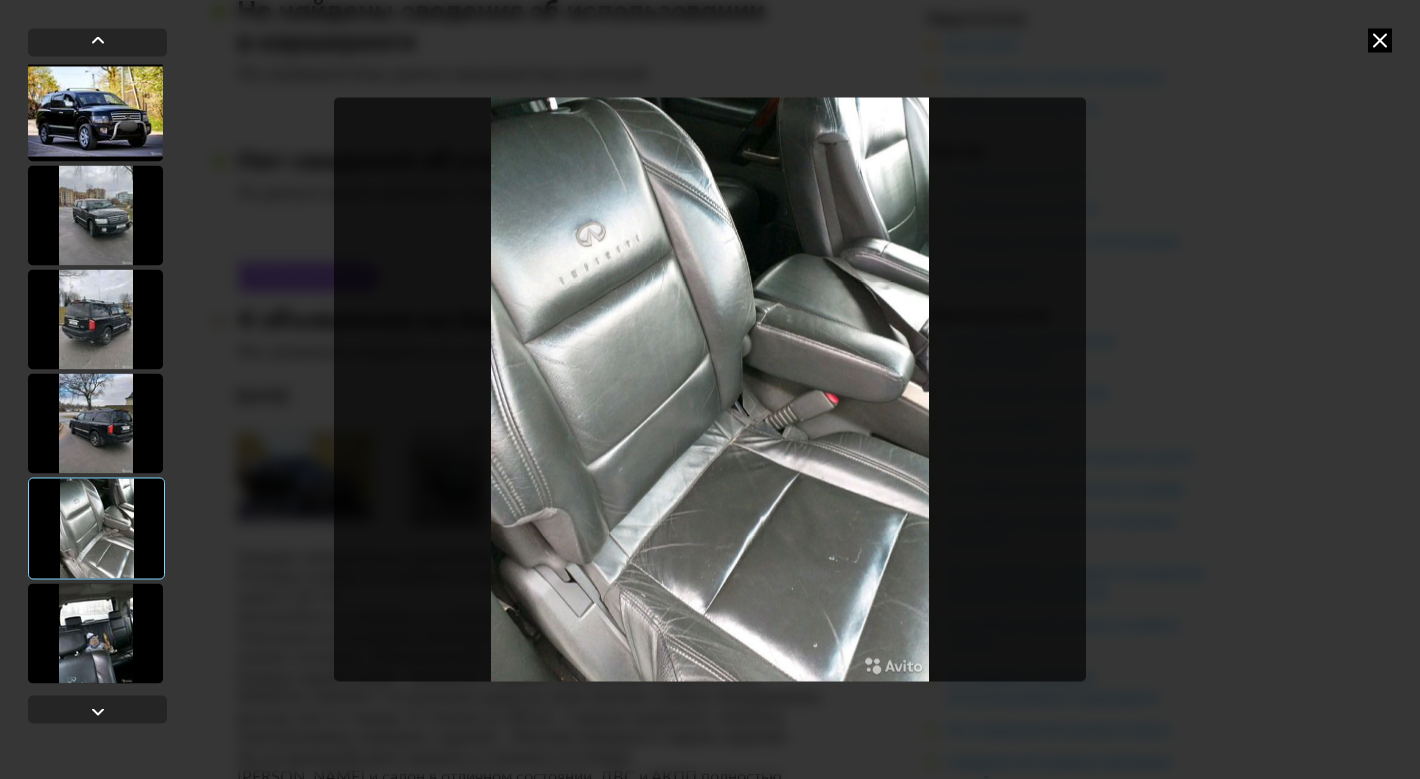 click at bounding box center (1380, 40) 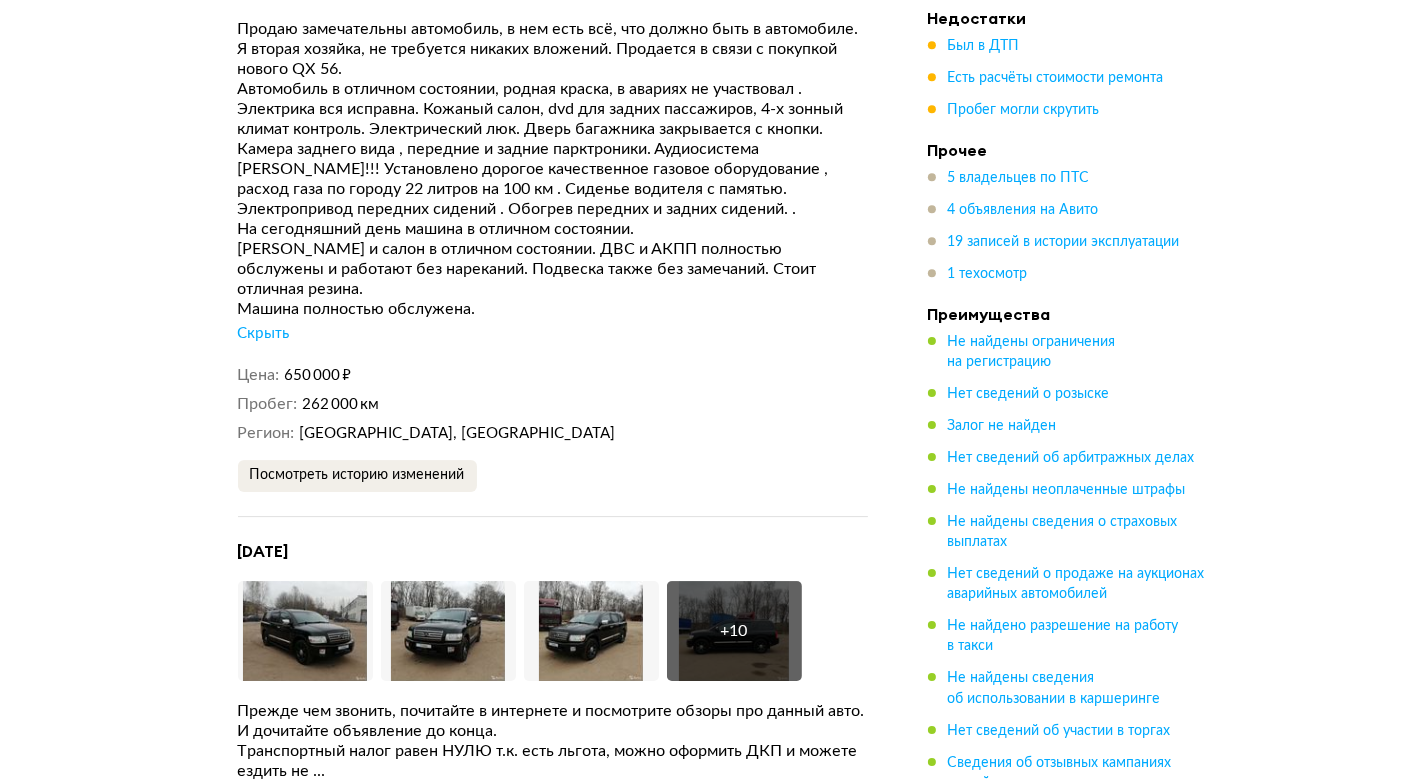 scroll, scrollTop: 6336, scrollLeft: 0, axis: vertical 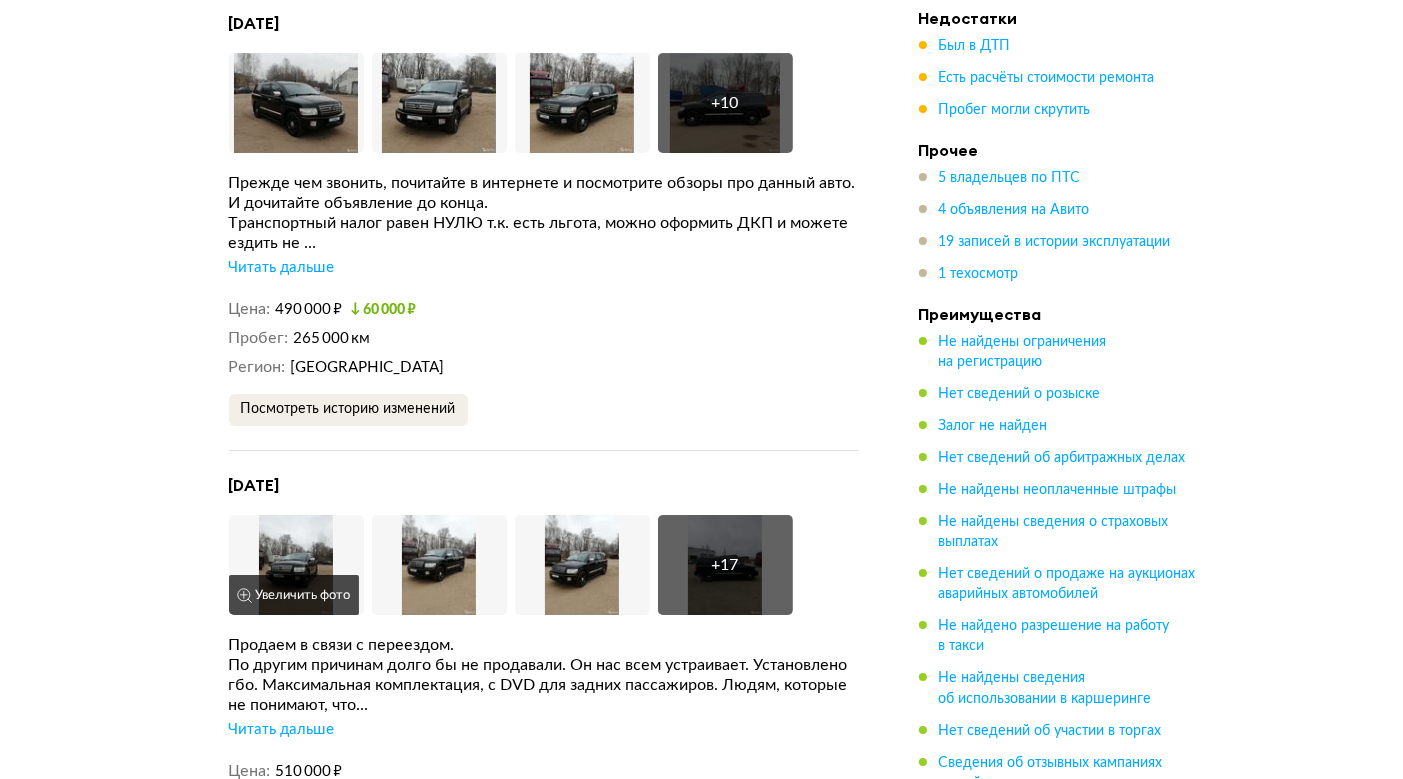 click at bounding box center [296, 565] 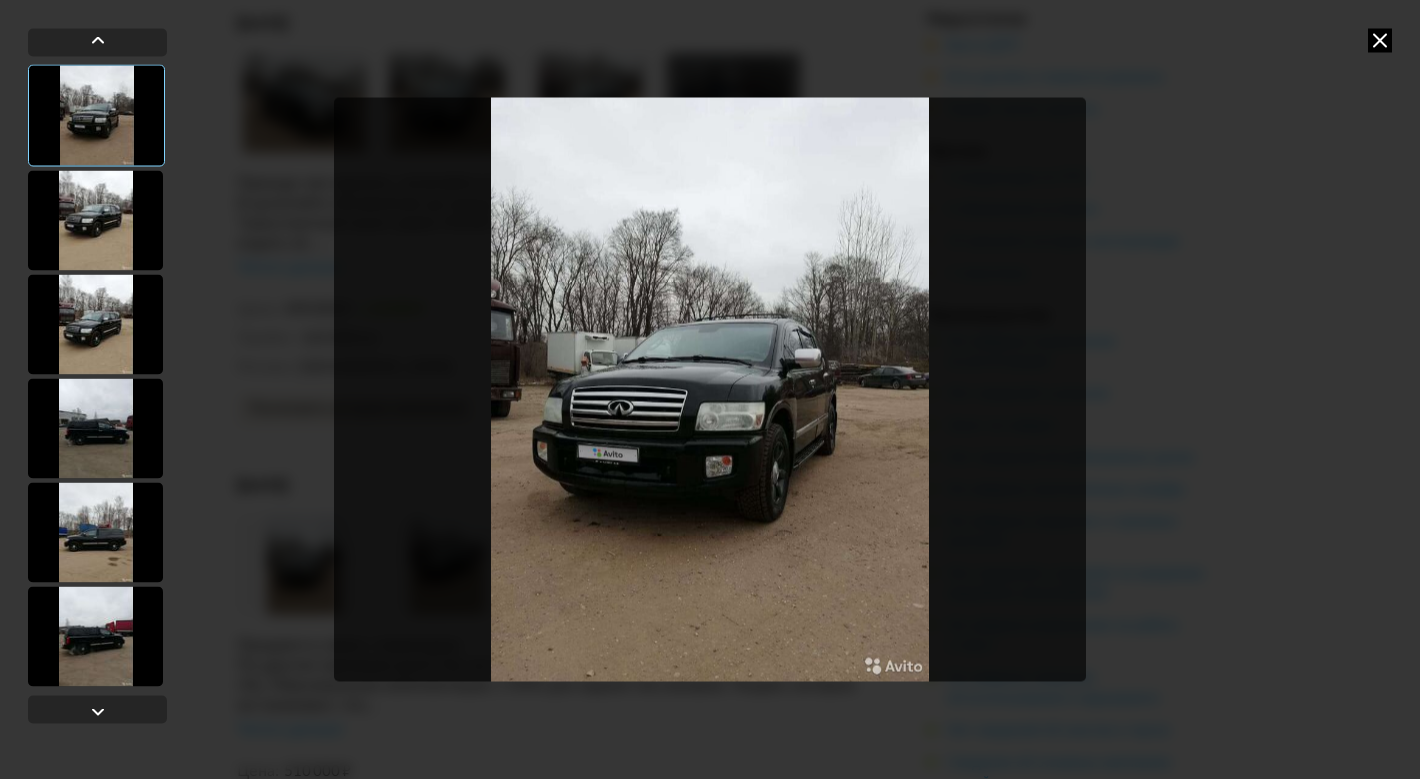 click at bounding box center [710, 389] 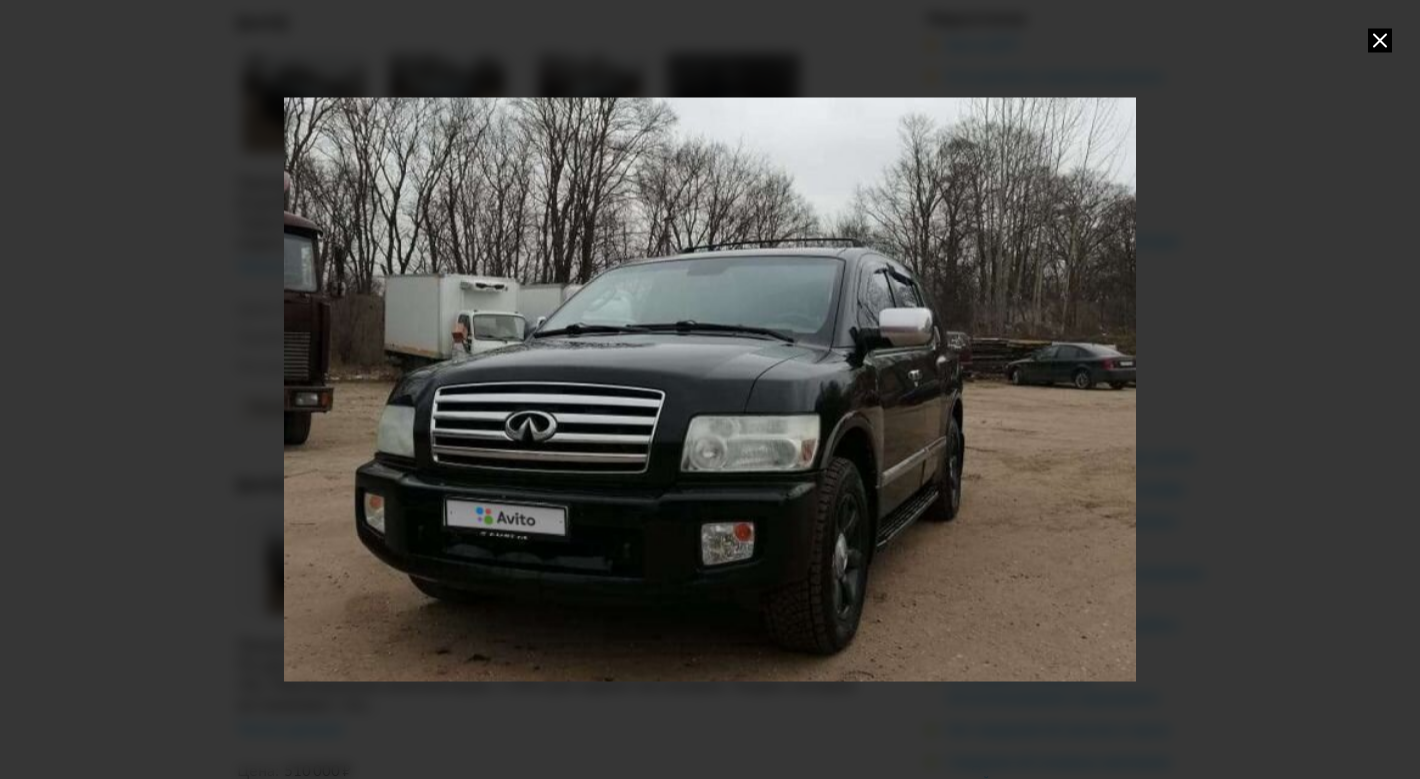 click at bounding box center [710, 389] 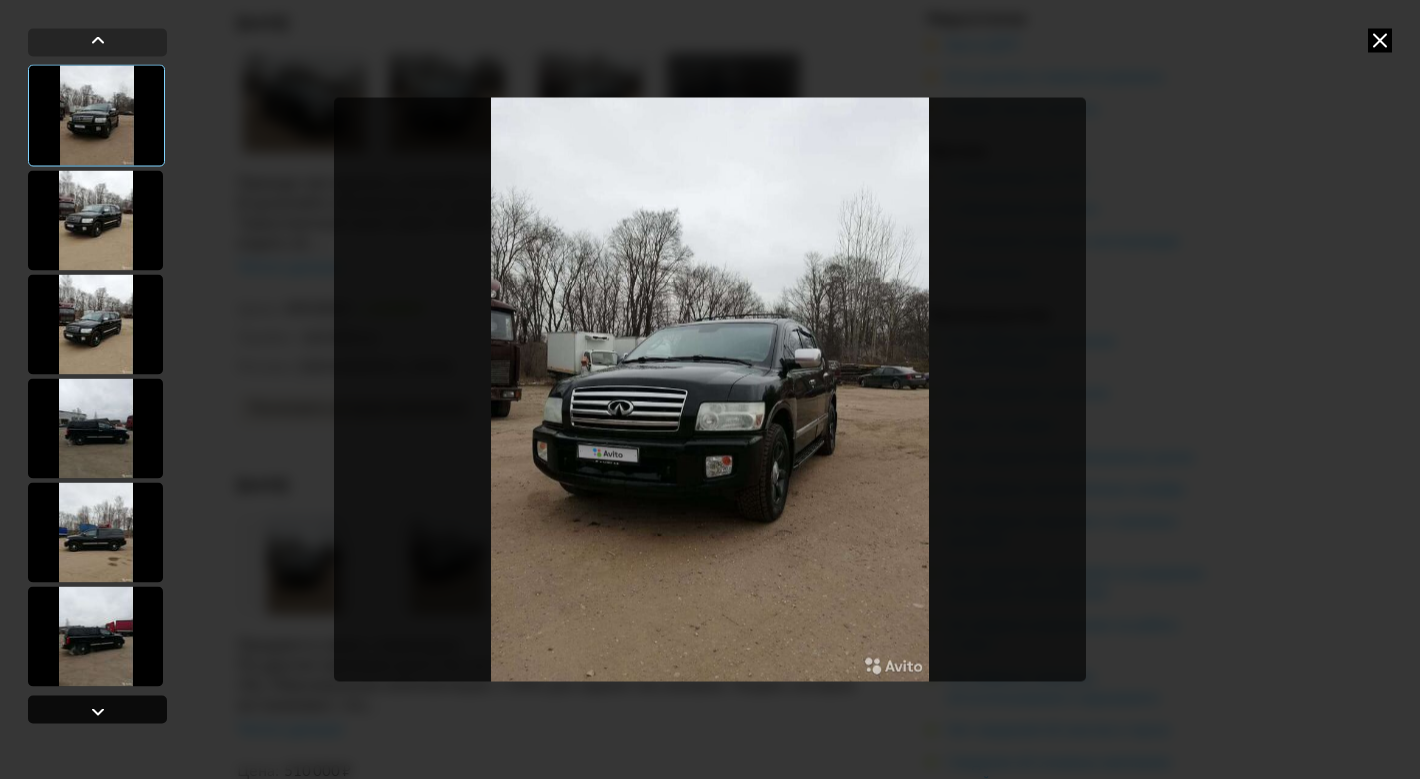 click at bounding box center [97, 709] 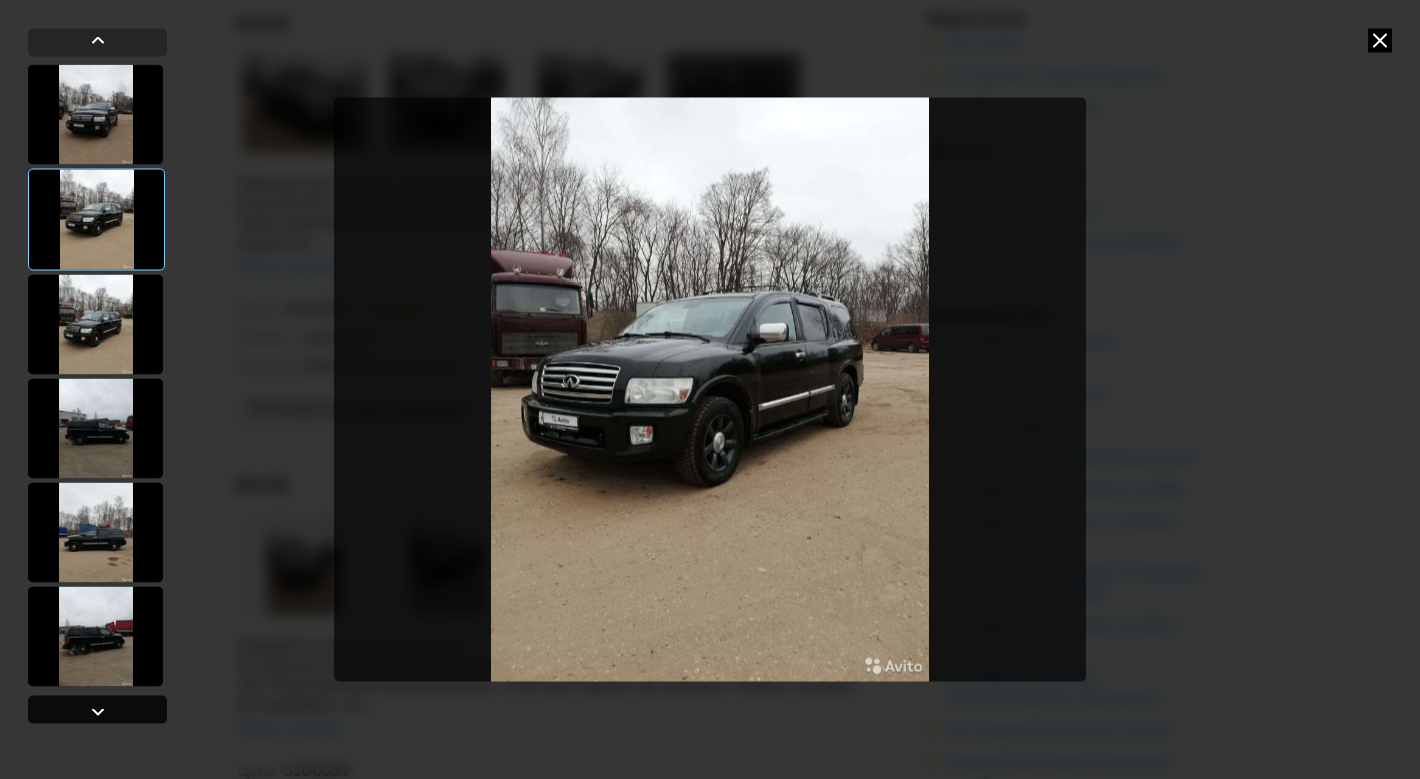 click at bounding box center [97, 709] 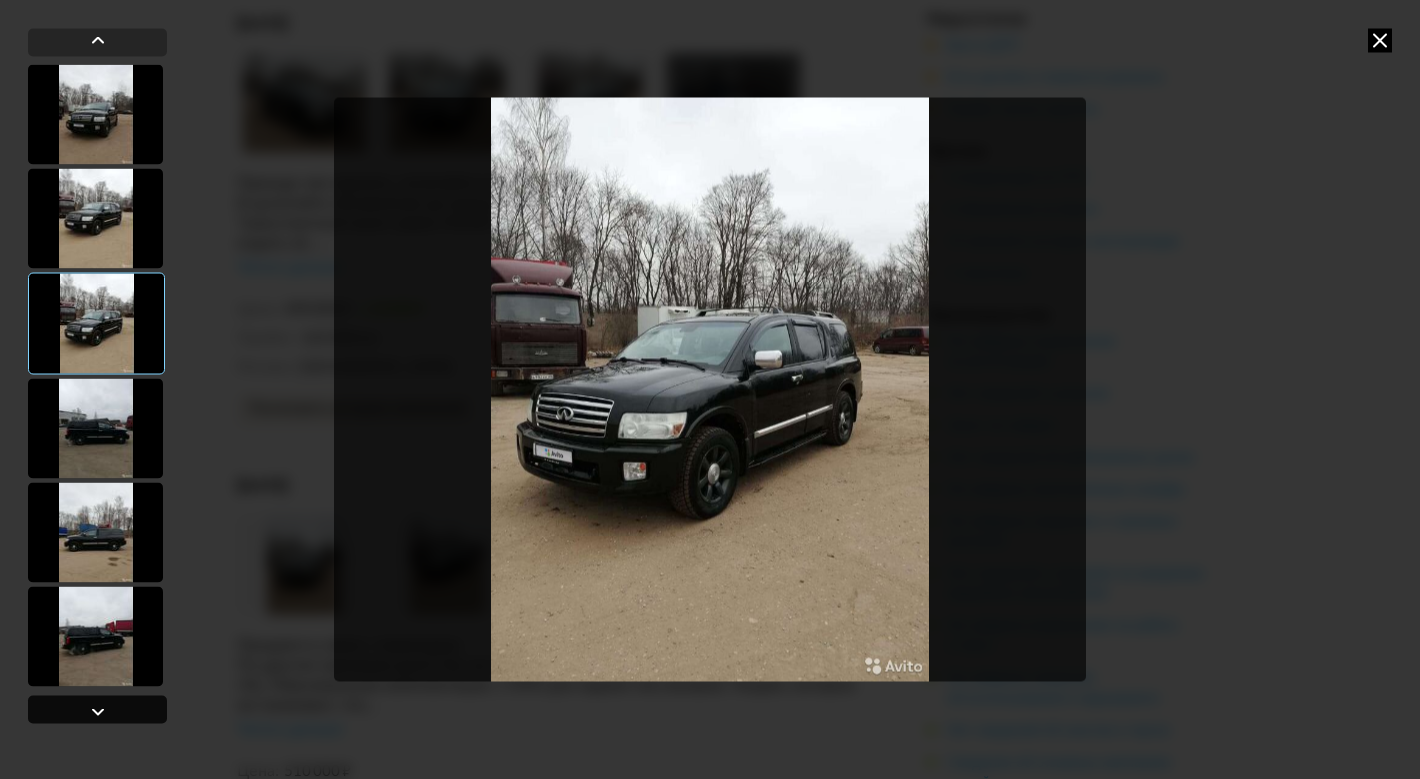 click at bounding box center (97, 709) 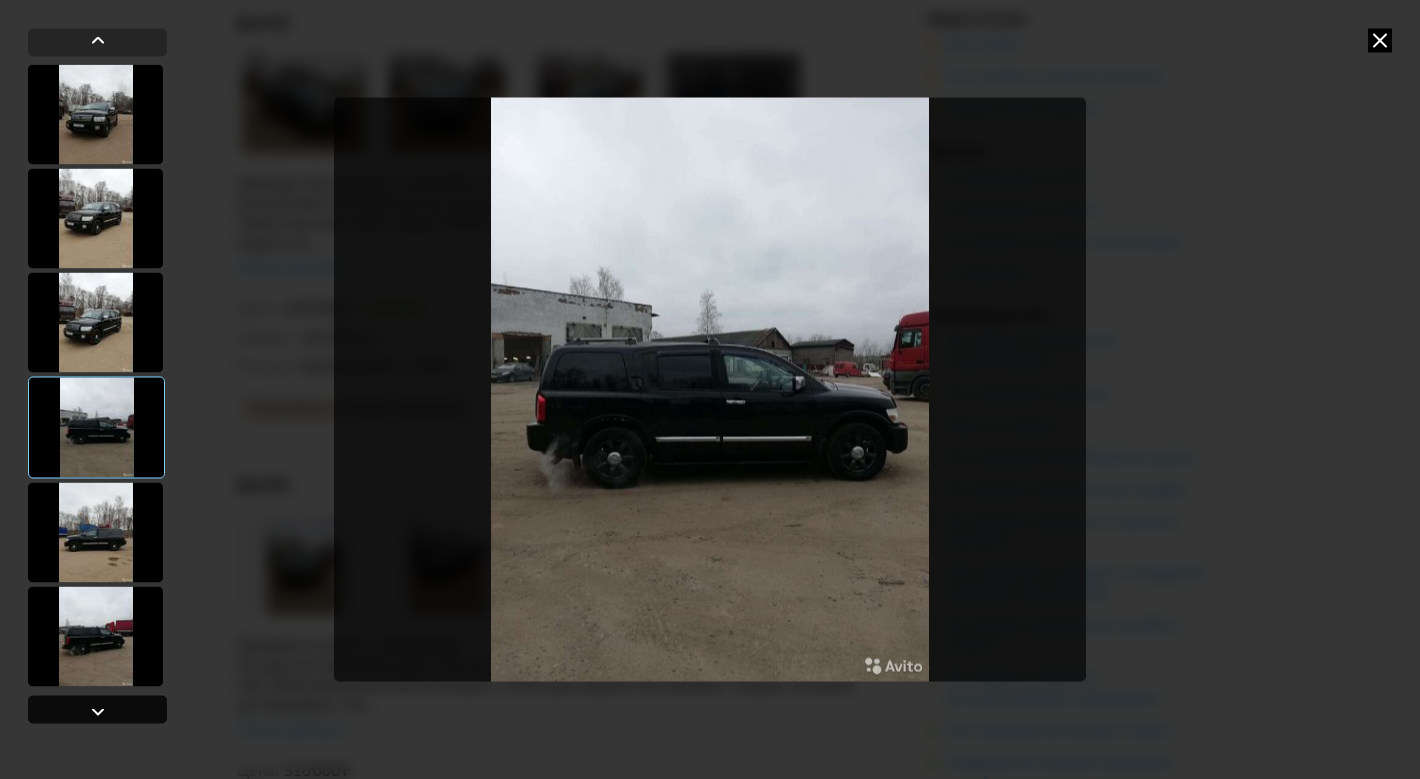 click at bounding box center (97, 709) 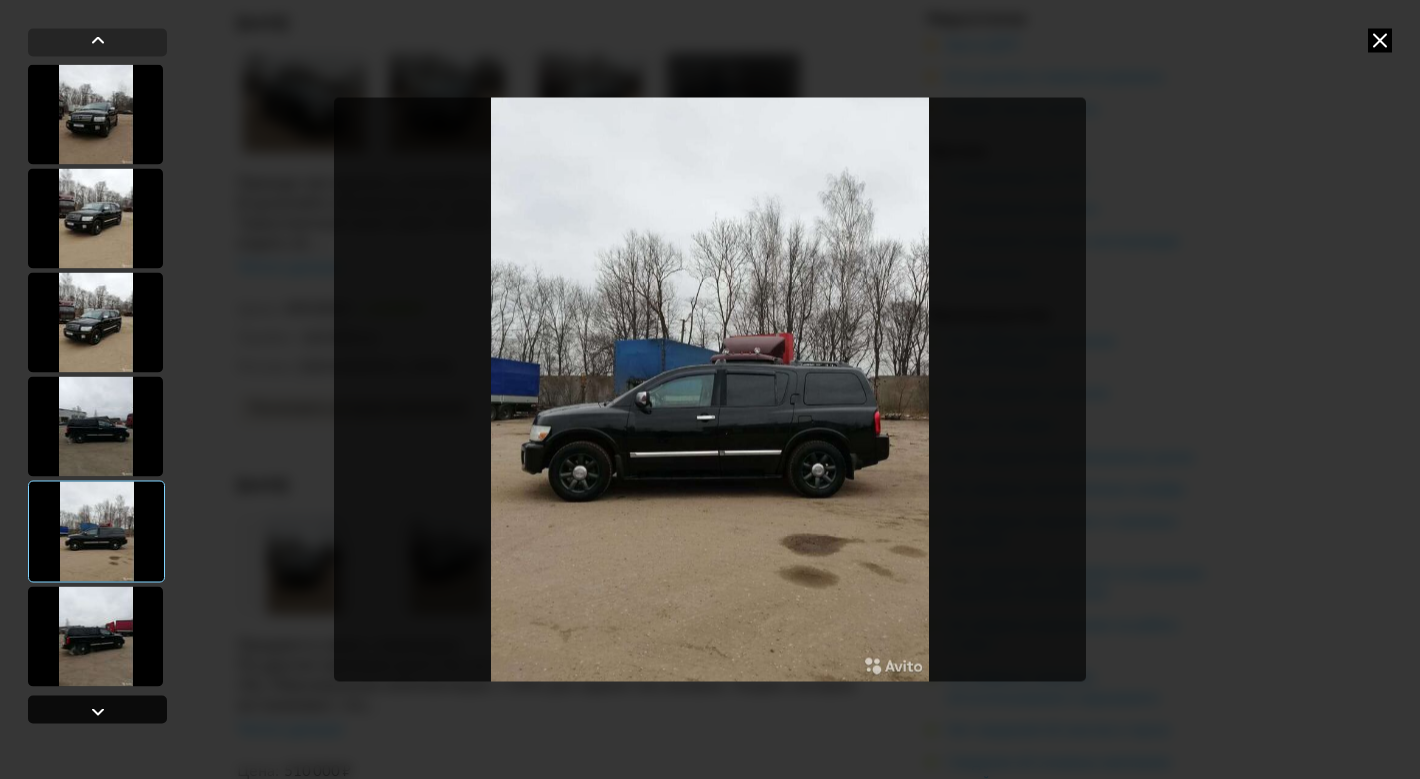 click at bounding box center (97, 709) 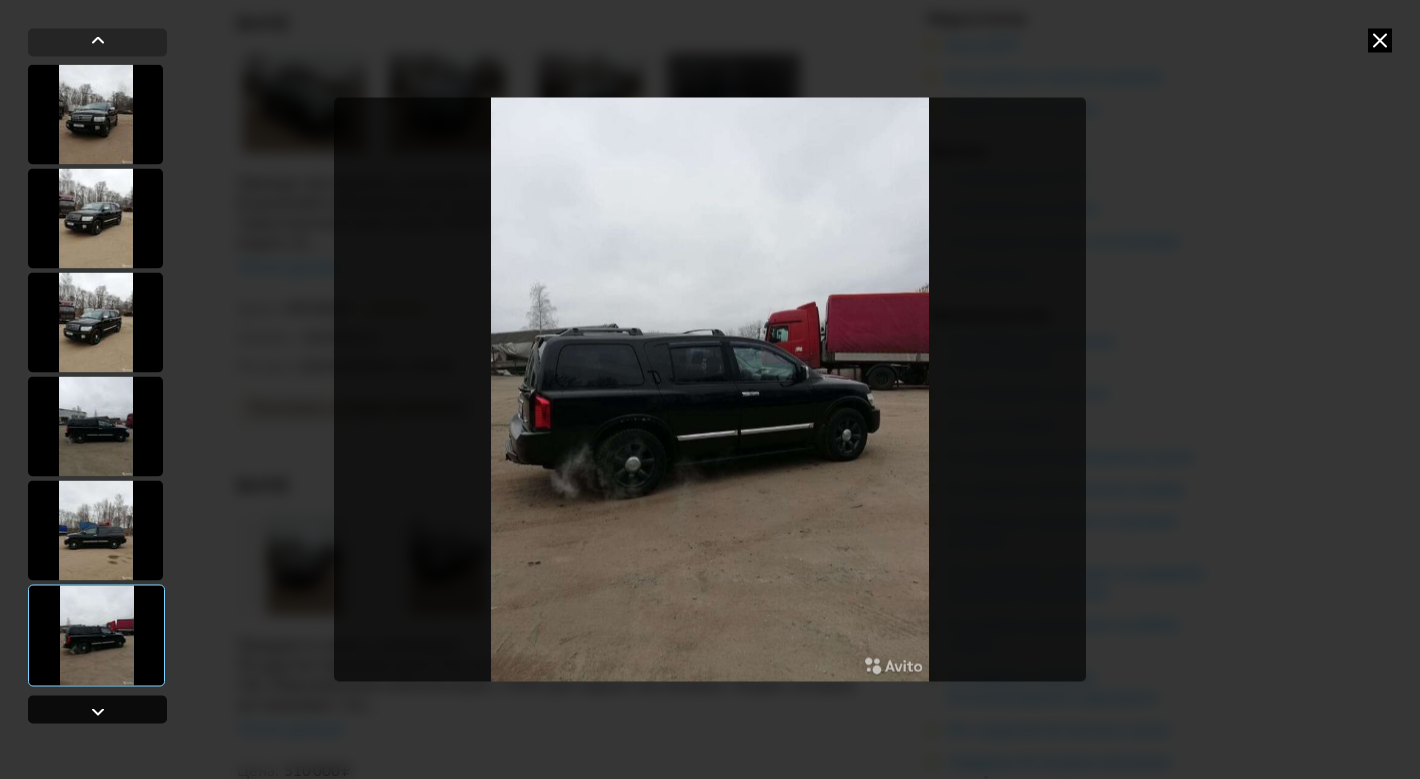 click at bounding box center (97, 709) 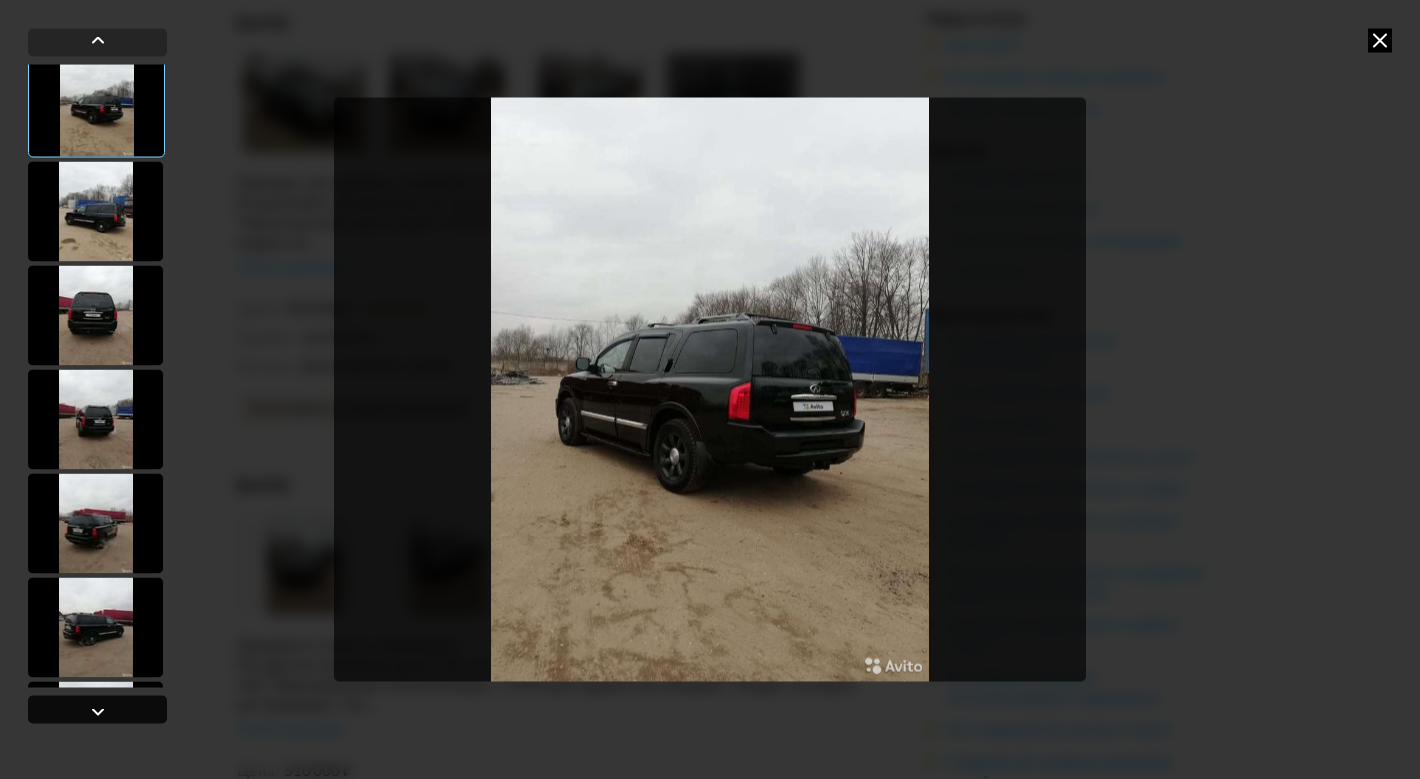 scroll, scrollTop: 631, scrollLeft: 0, axis: vertical 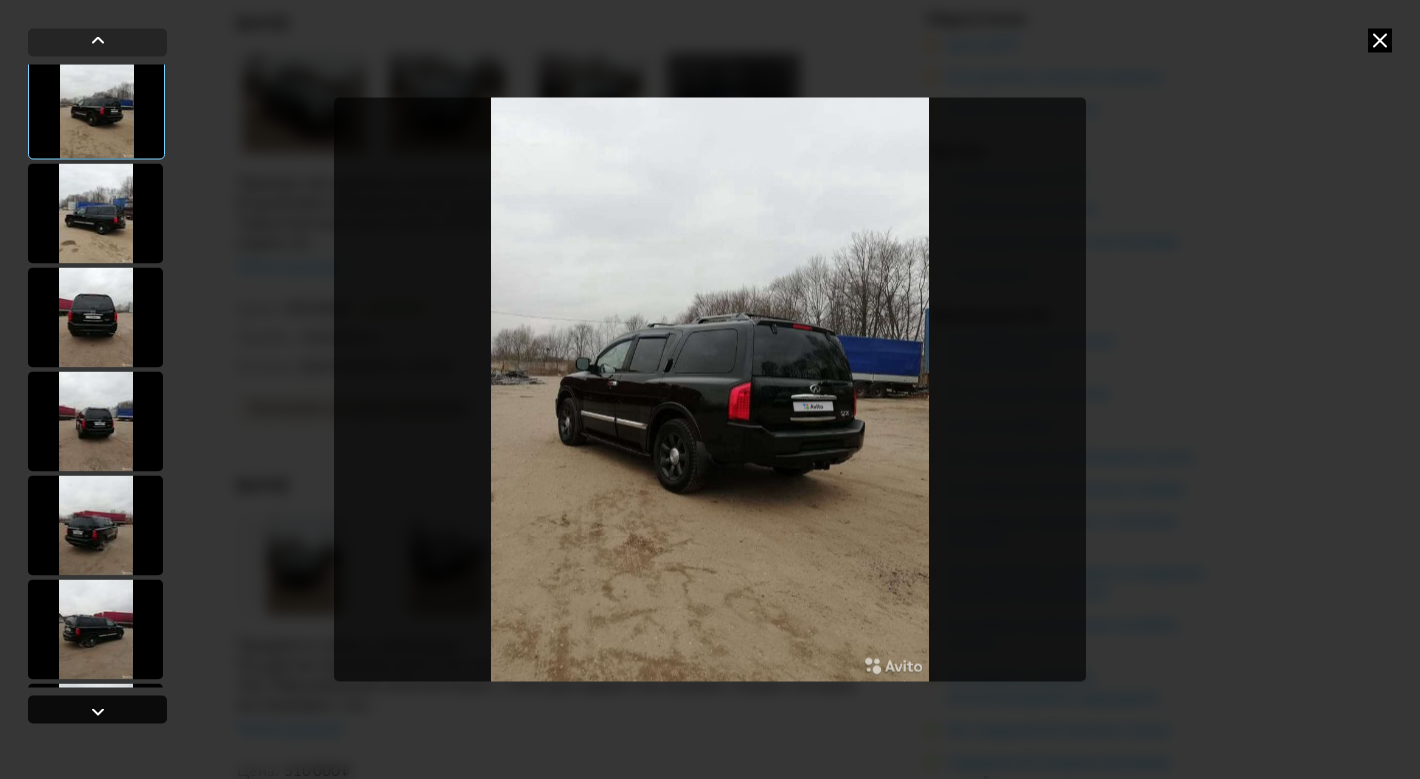 click at bounding box center [97, 709] 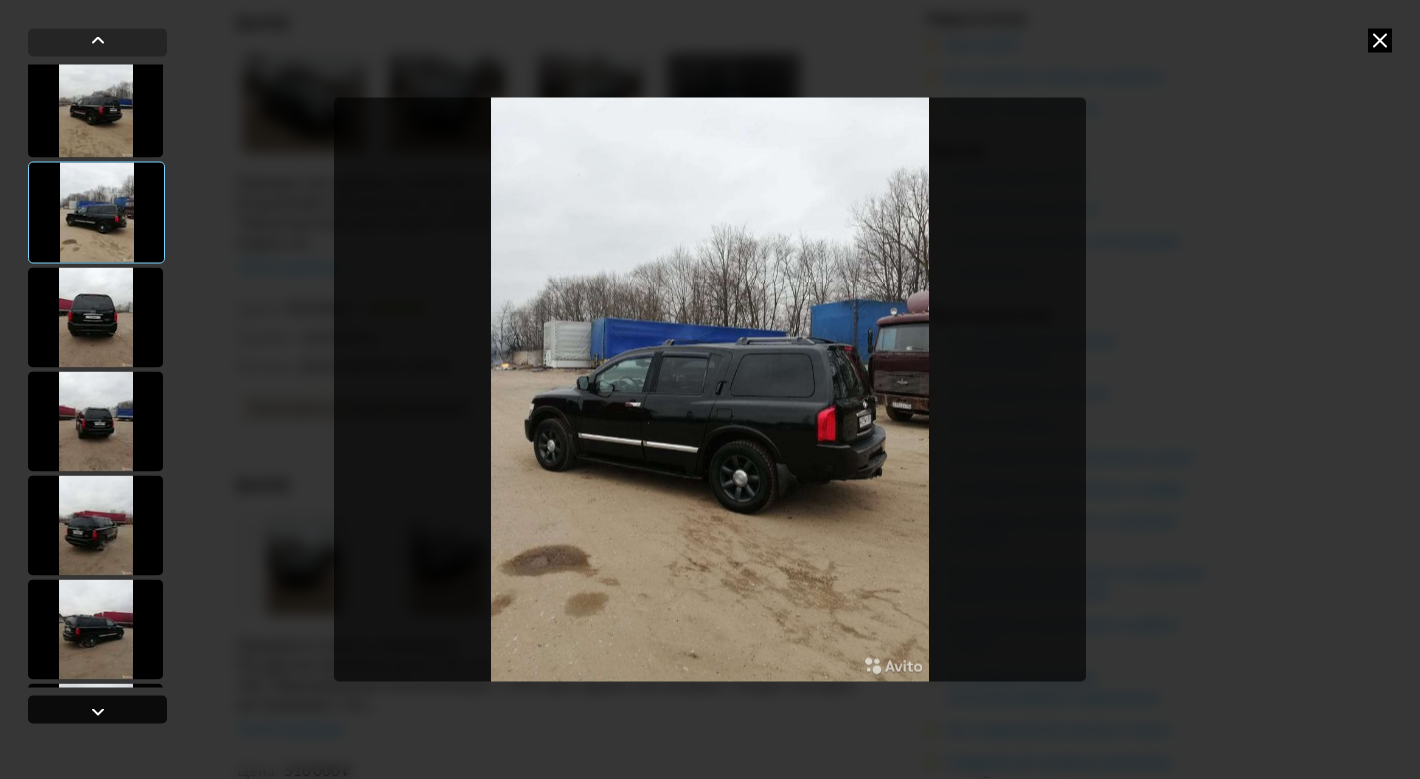 click at bounding box center (97, 709) 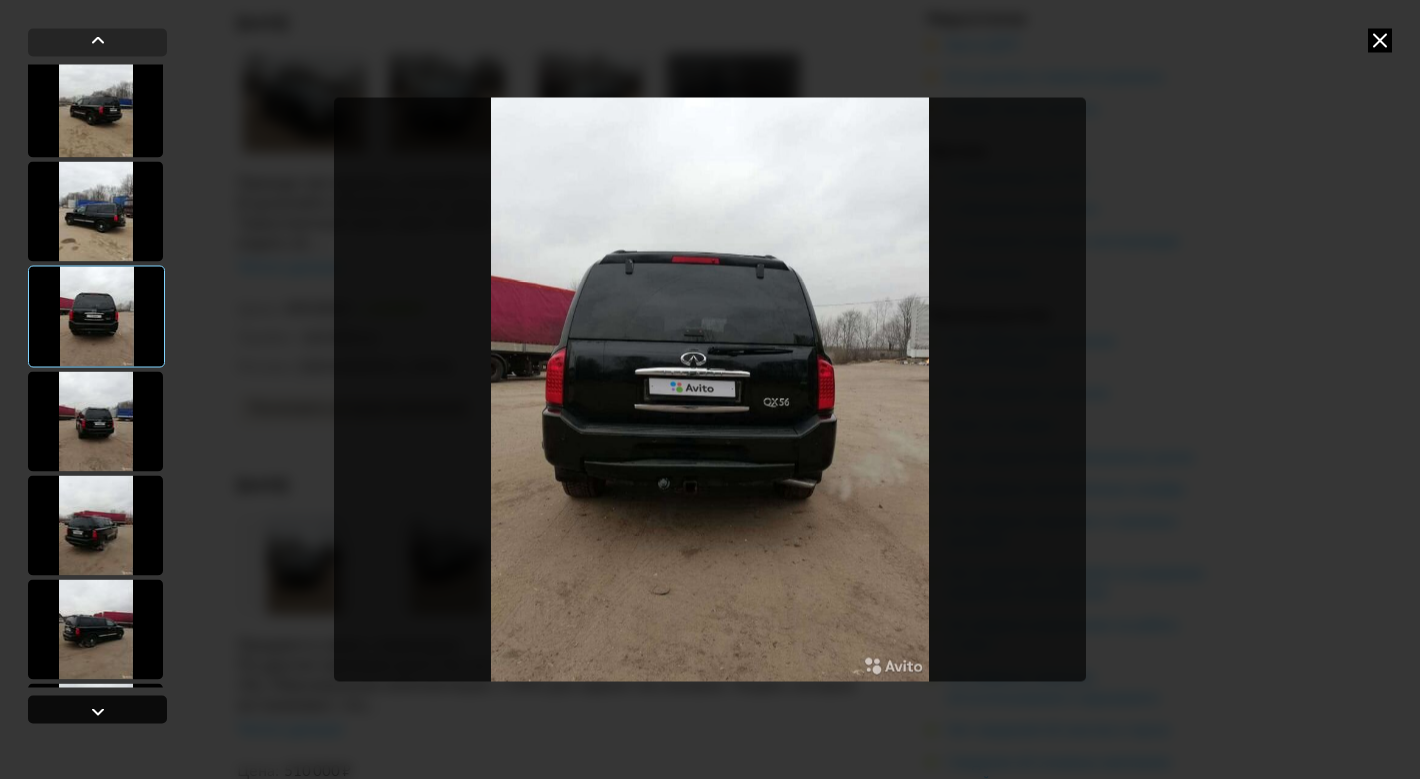 click at bounding box center [97, 709] 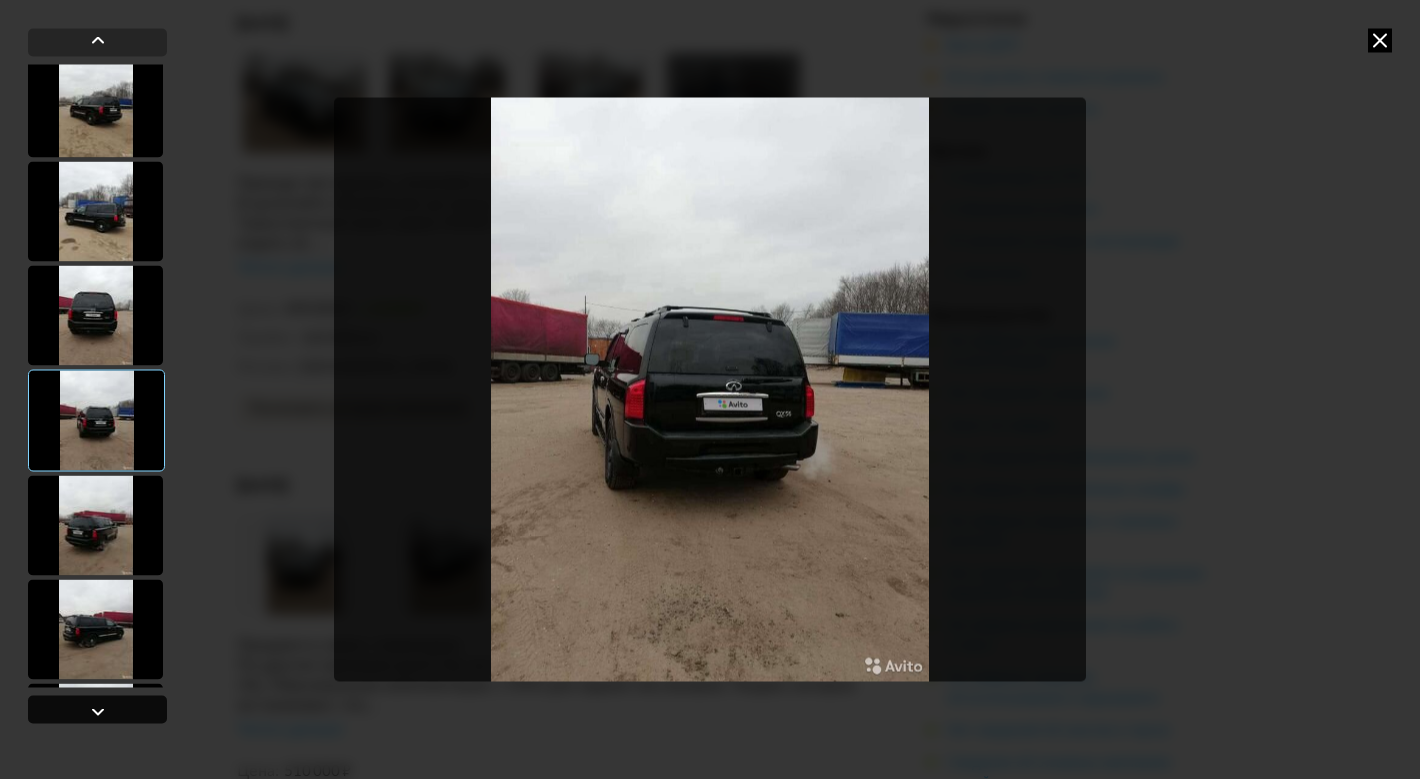 click at bounding box center [97, 709] 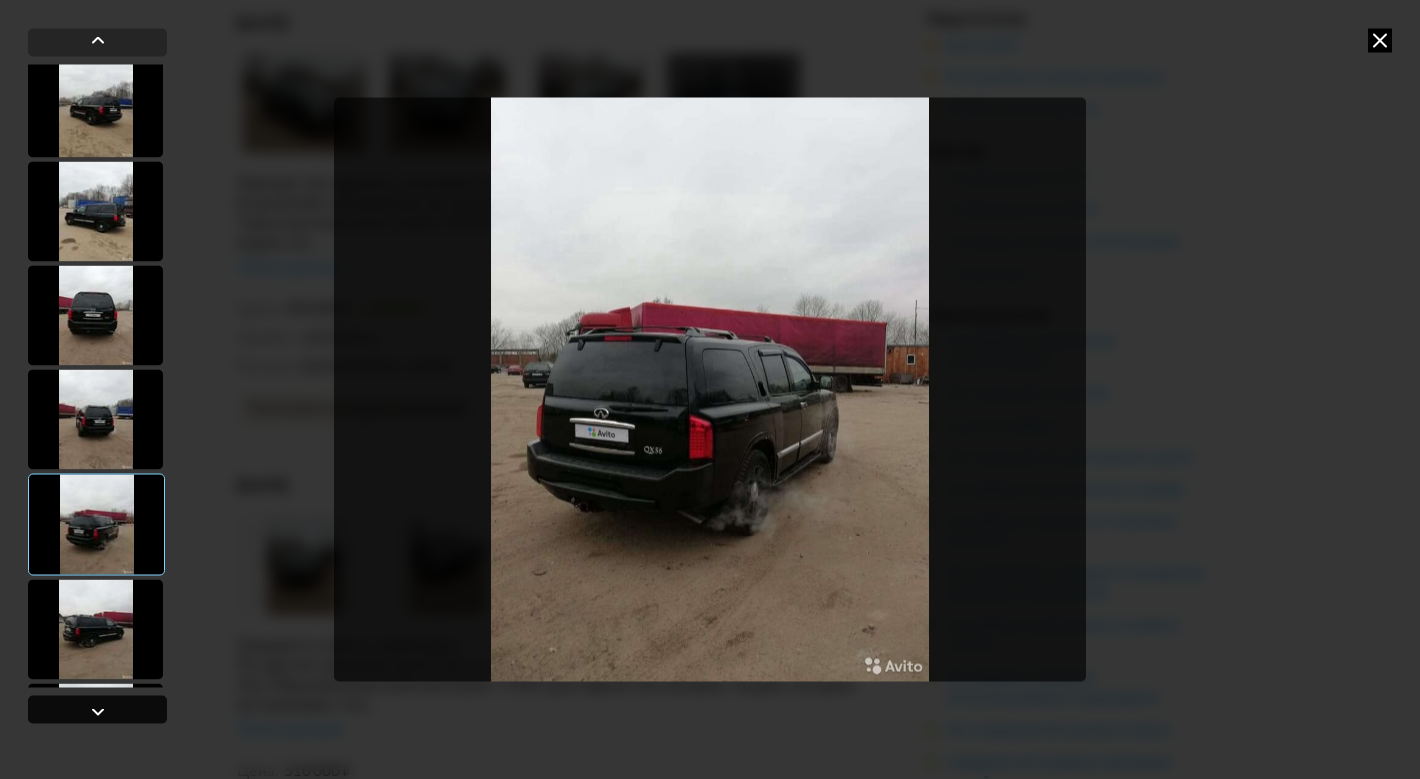click at bounding box center [97, 709] 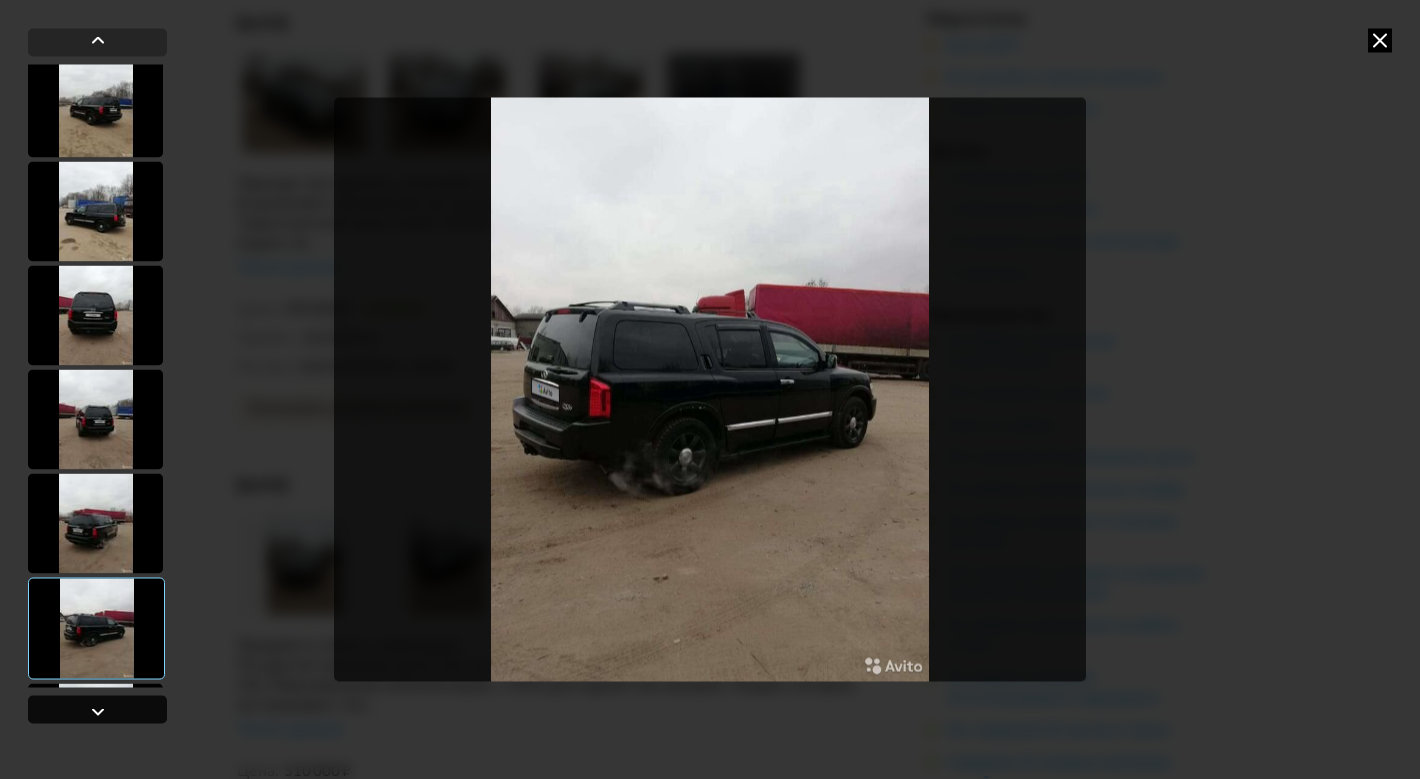 click at bounding box center (97, 709) 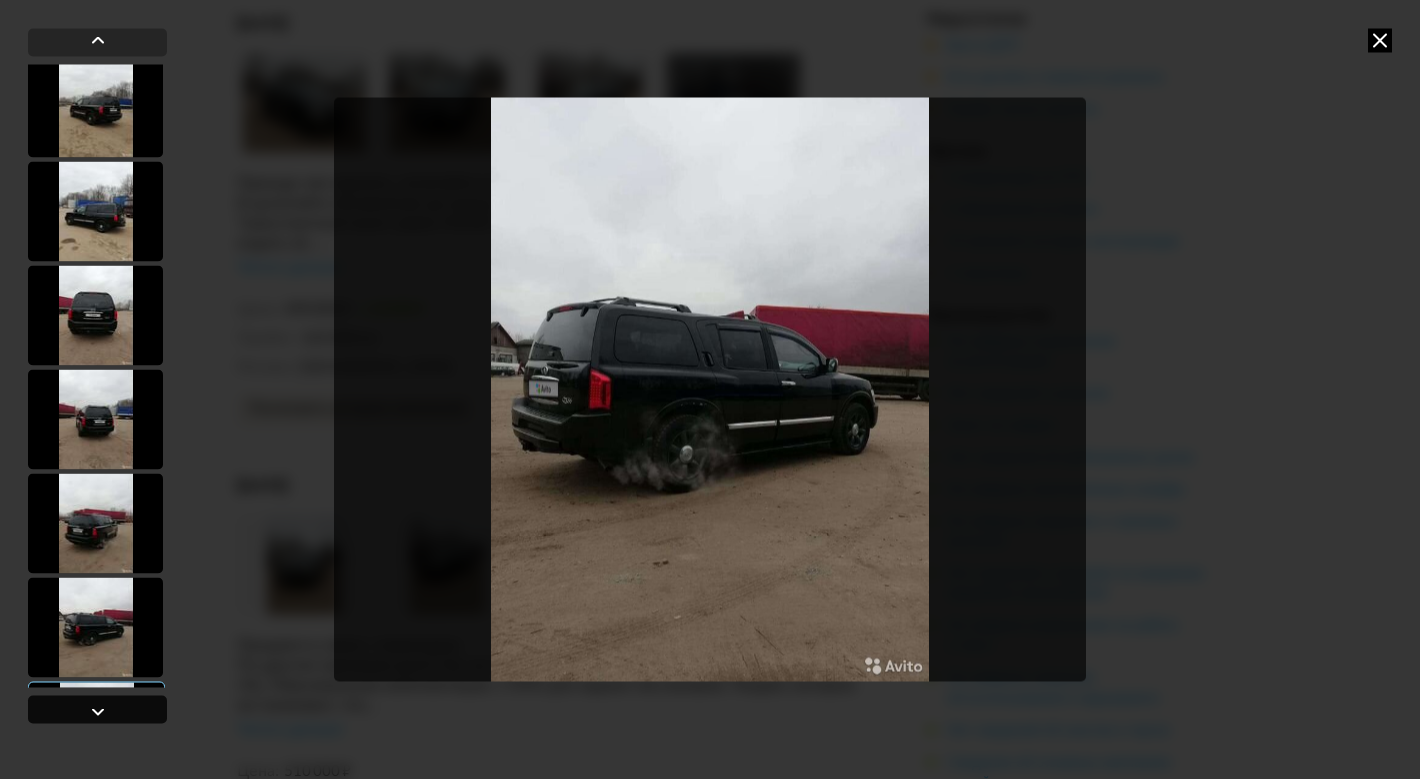 click at bounding box center [97, 709] 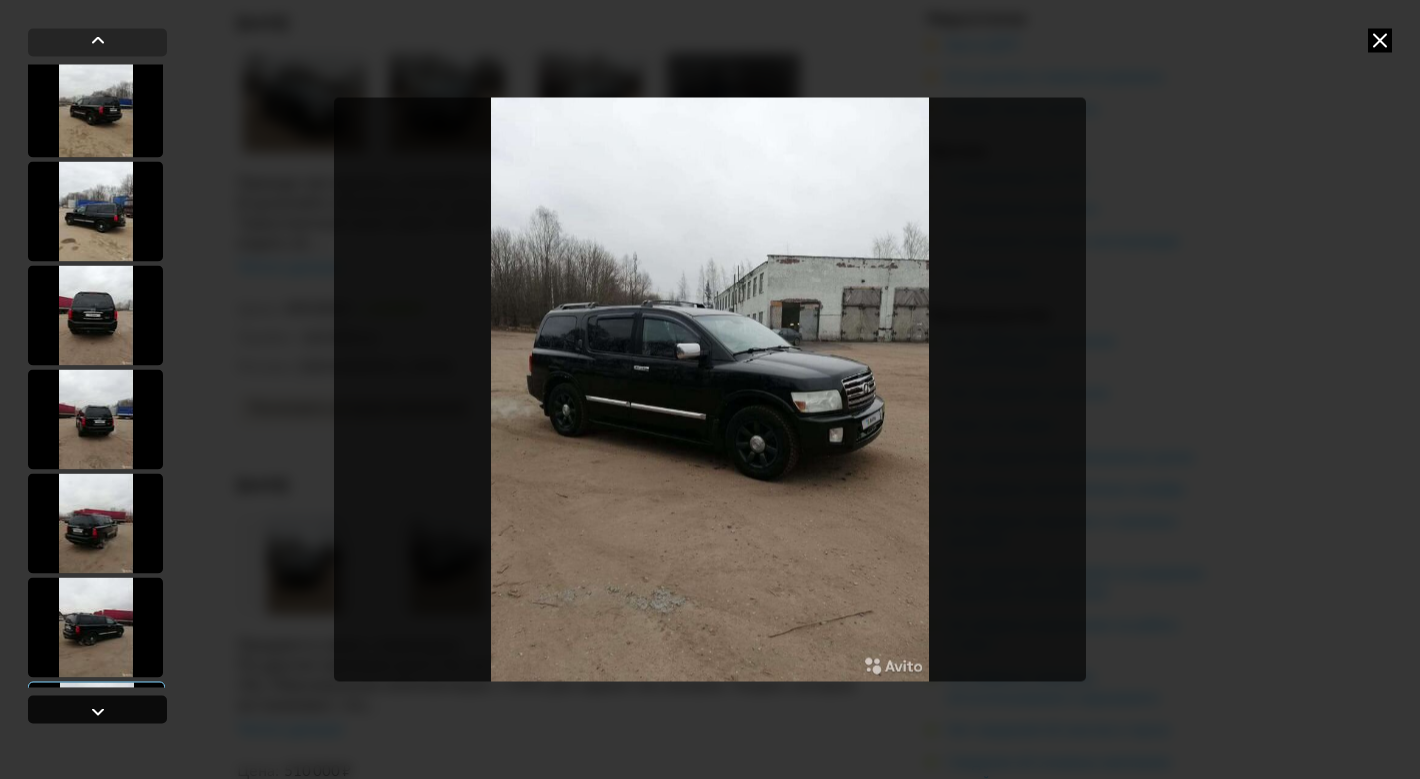 scroll, scrollTop: 1333, scrollLeft: 0, axis: vertical 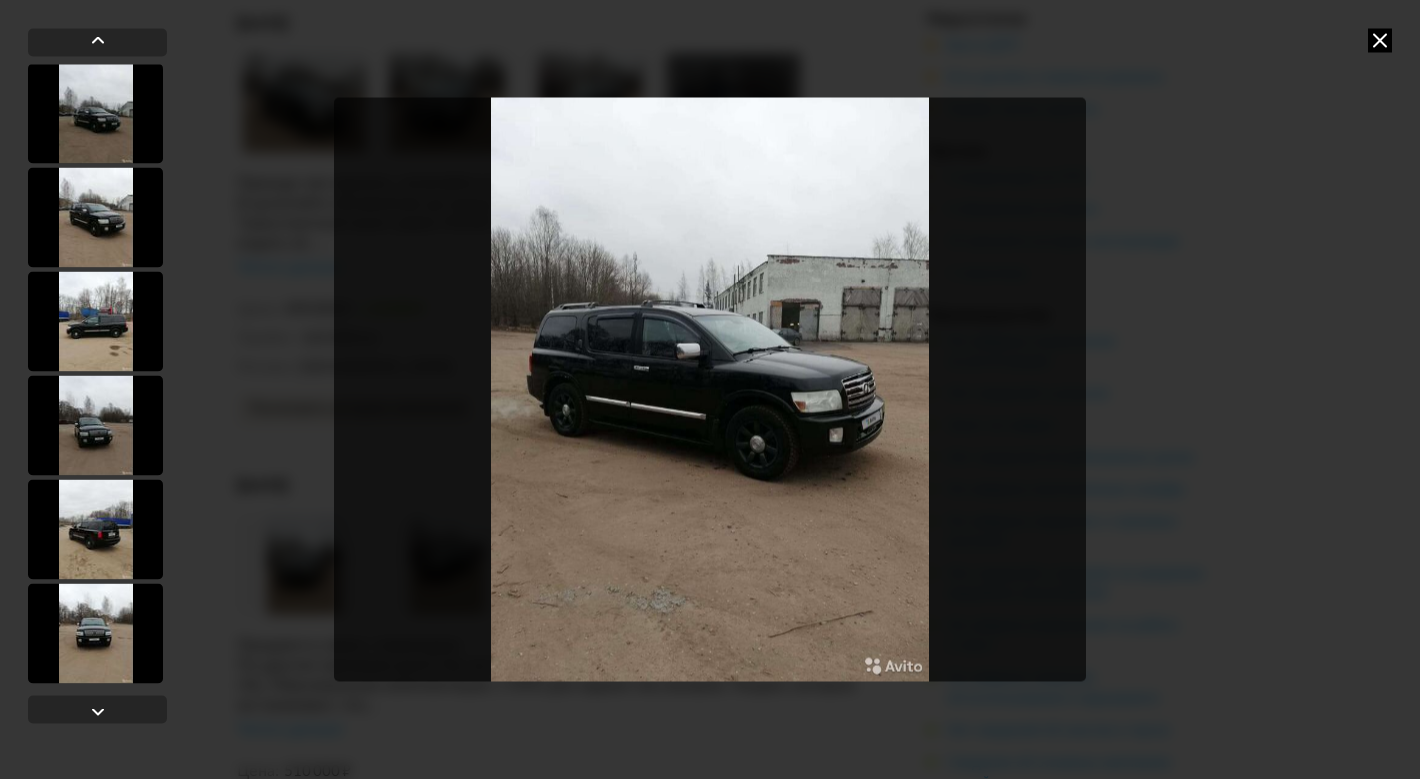 click at bounding box center (95, 633) 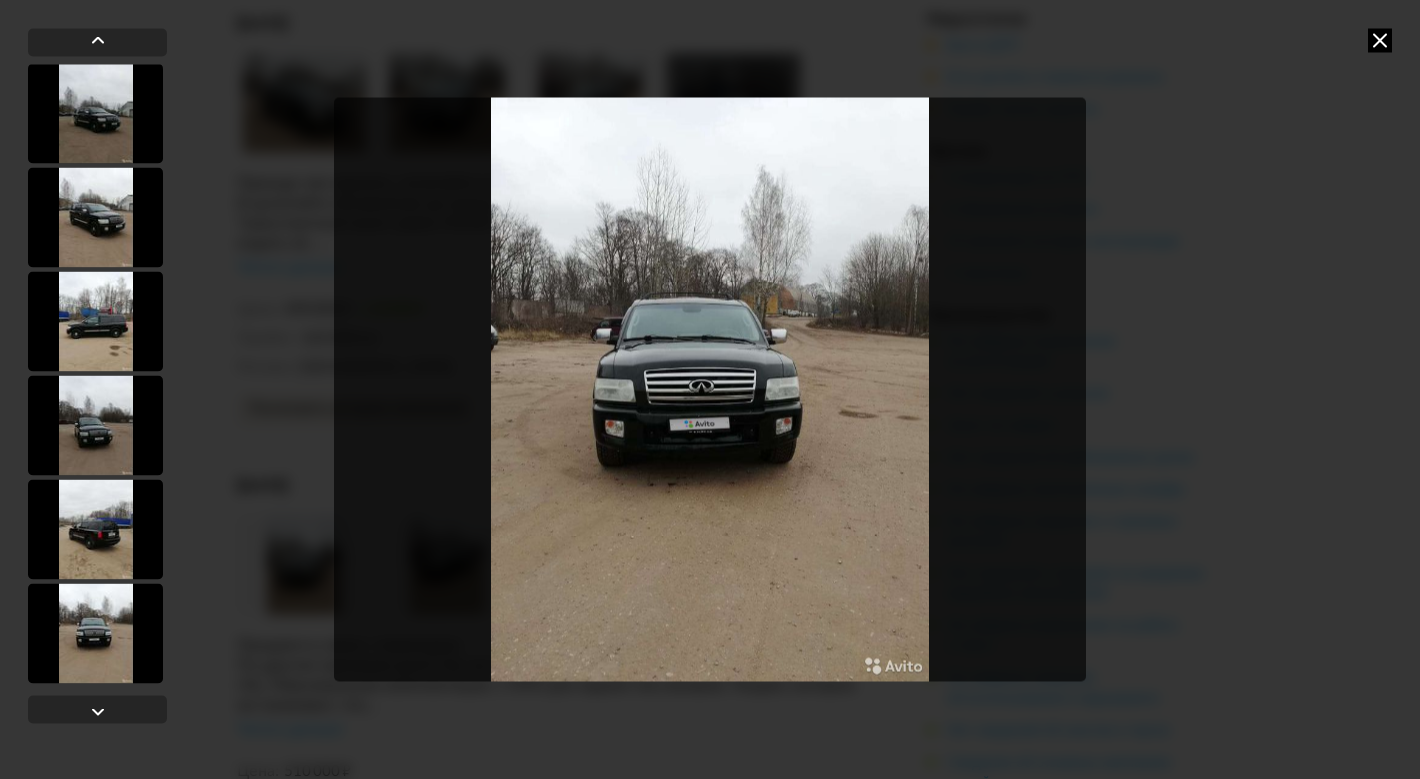 scroll, scrollTop: 1474, scrollLeft: 0, axis: vertical 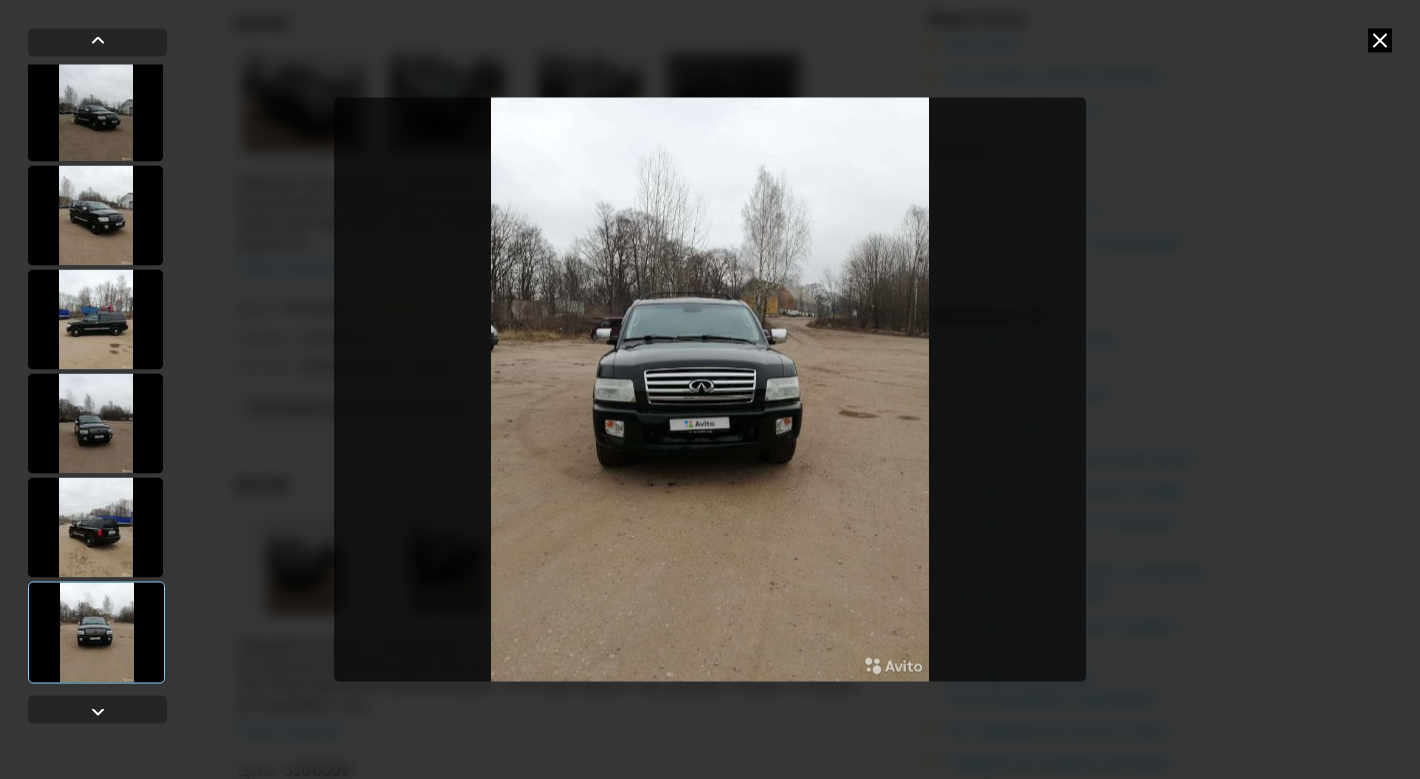 click at bounding box center (95, 527) 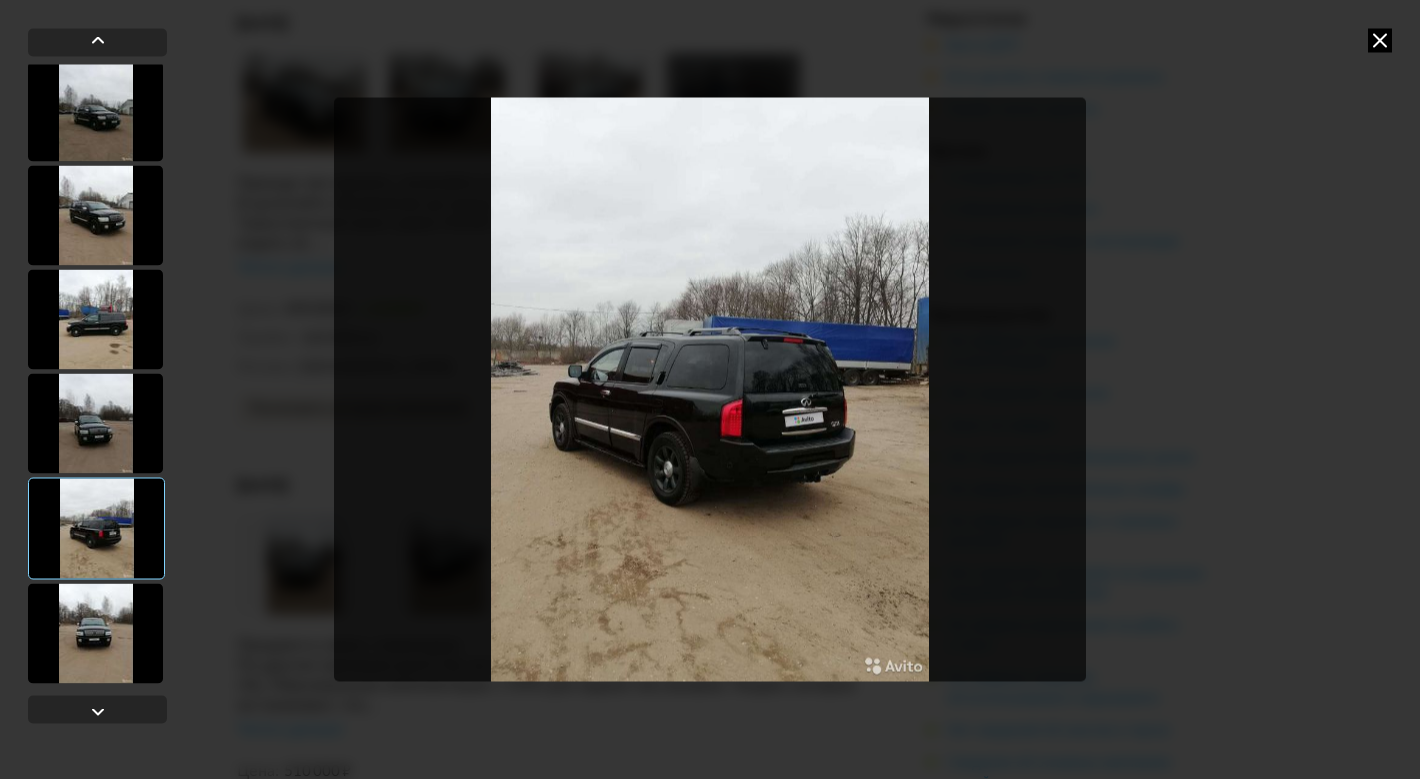 click at bounding box center [95, 633] 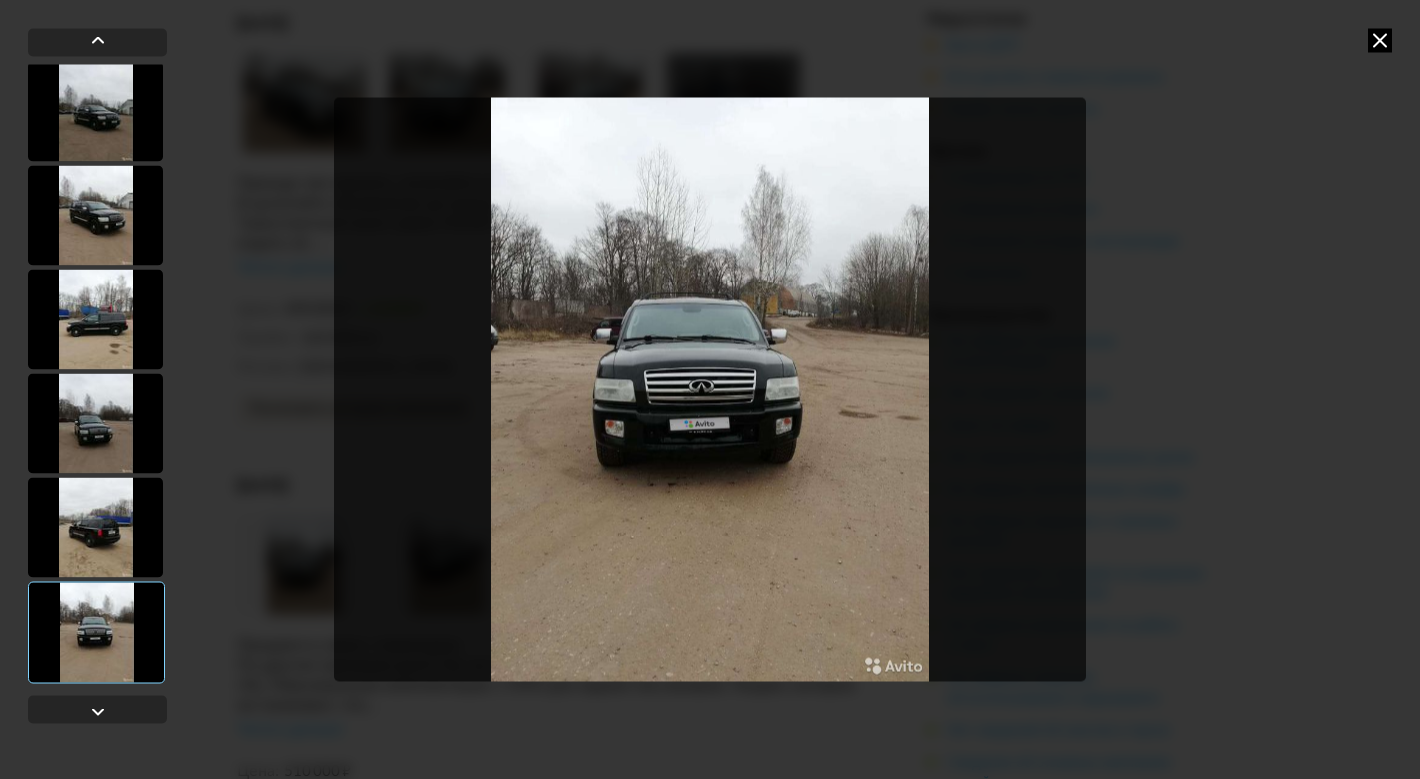click at bounding box center [95, 423] 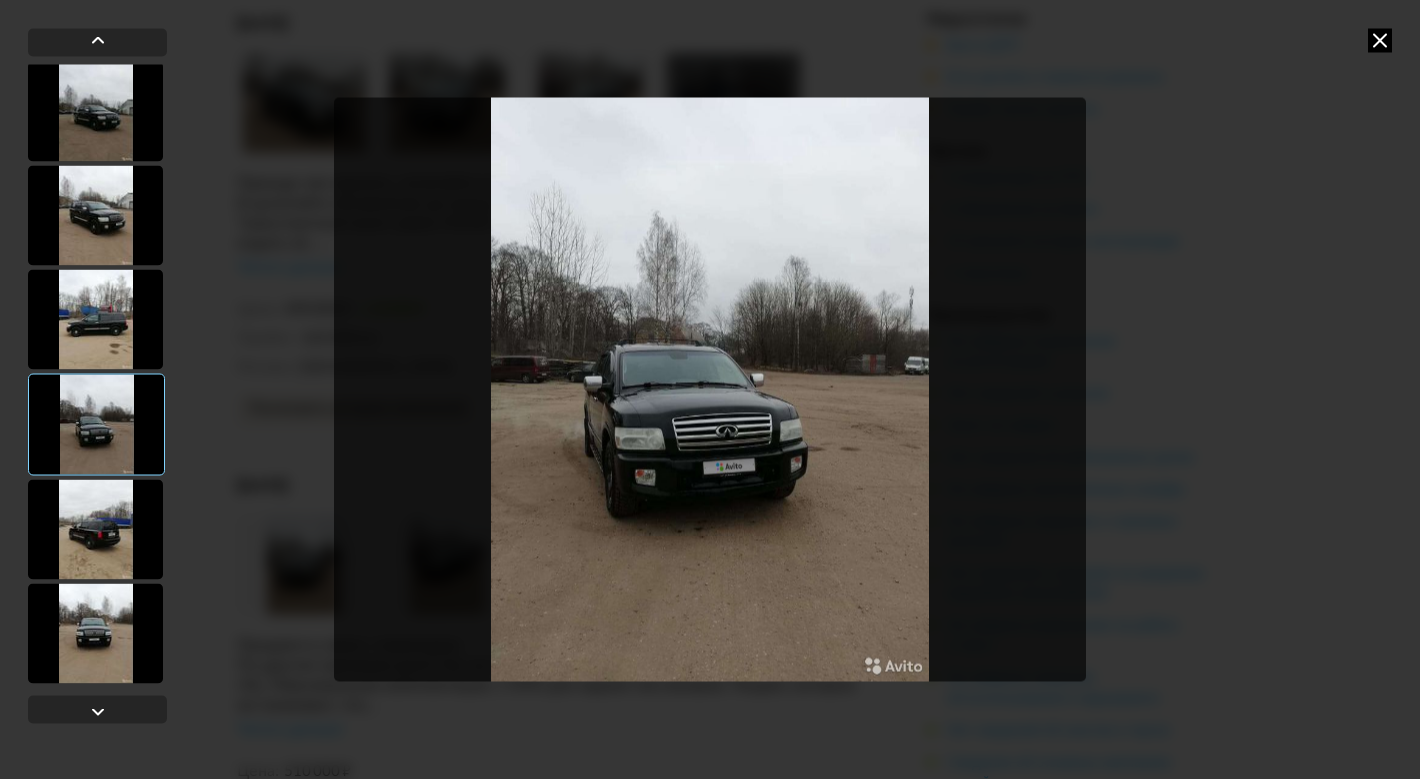 click at bounding box center [95, 319] 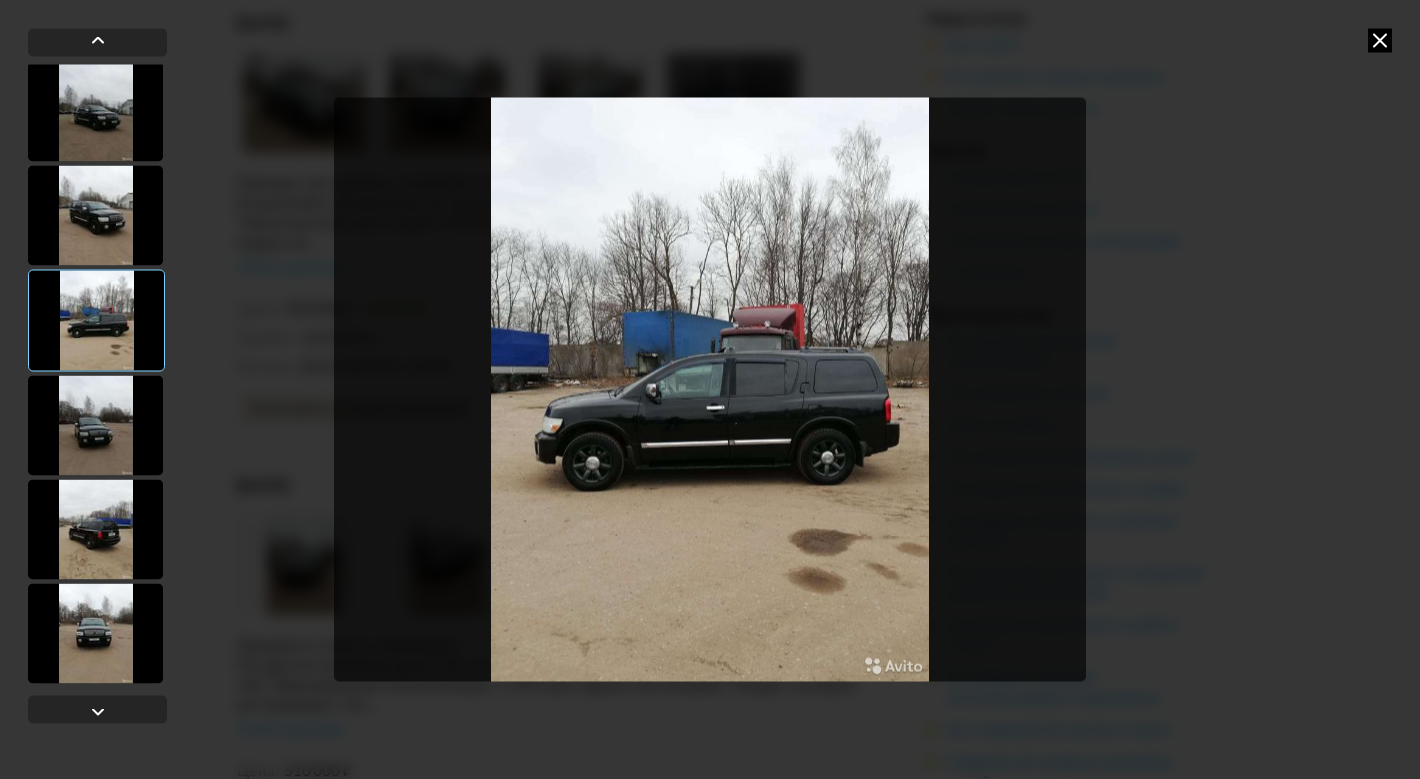 click at bounding box center [95, 215] 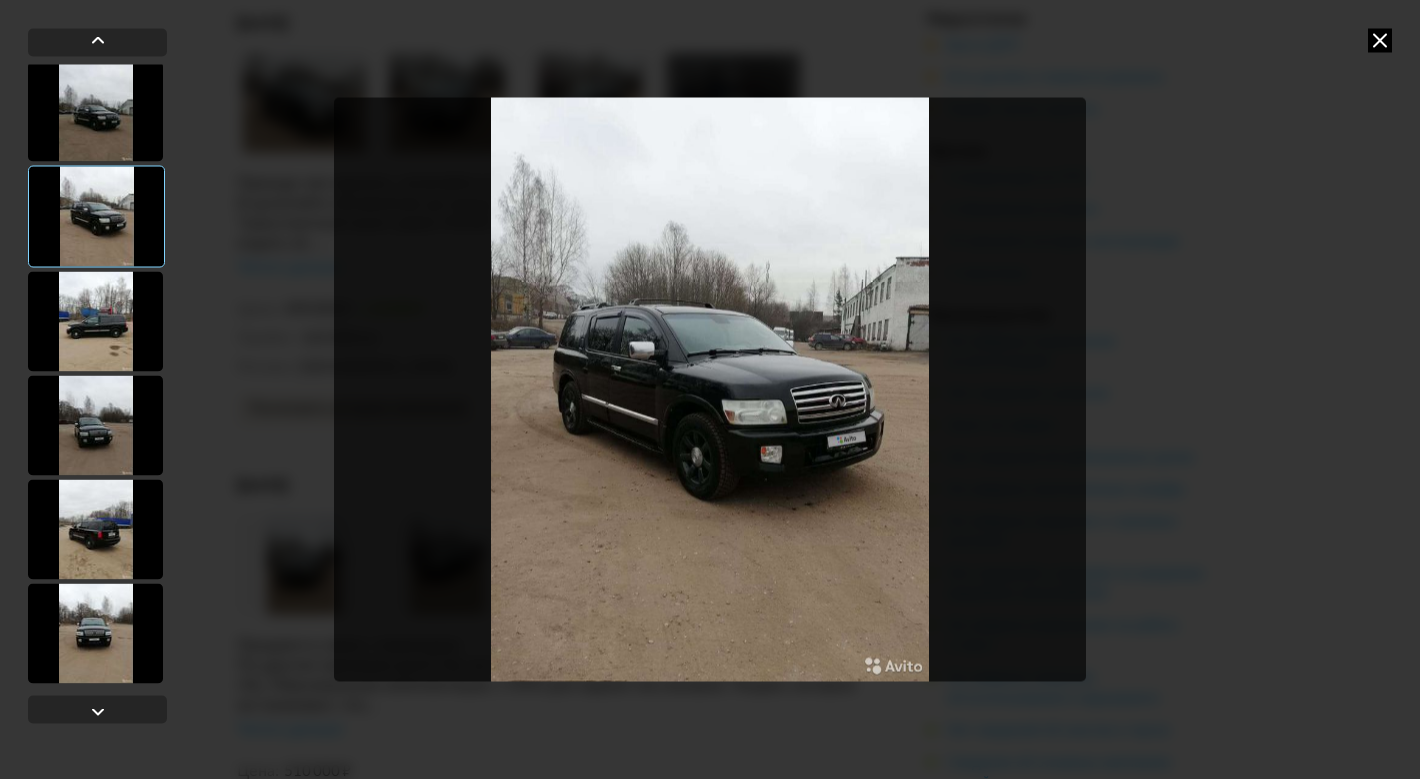 click at bounding box center (95, 111) 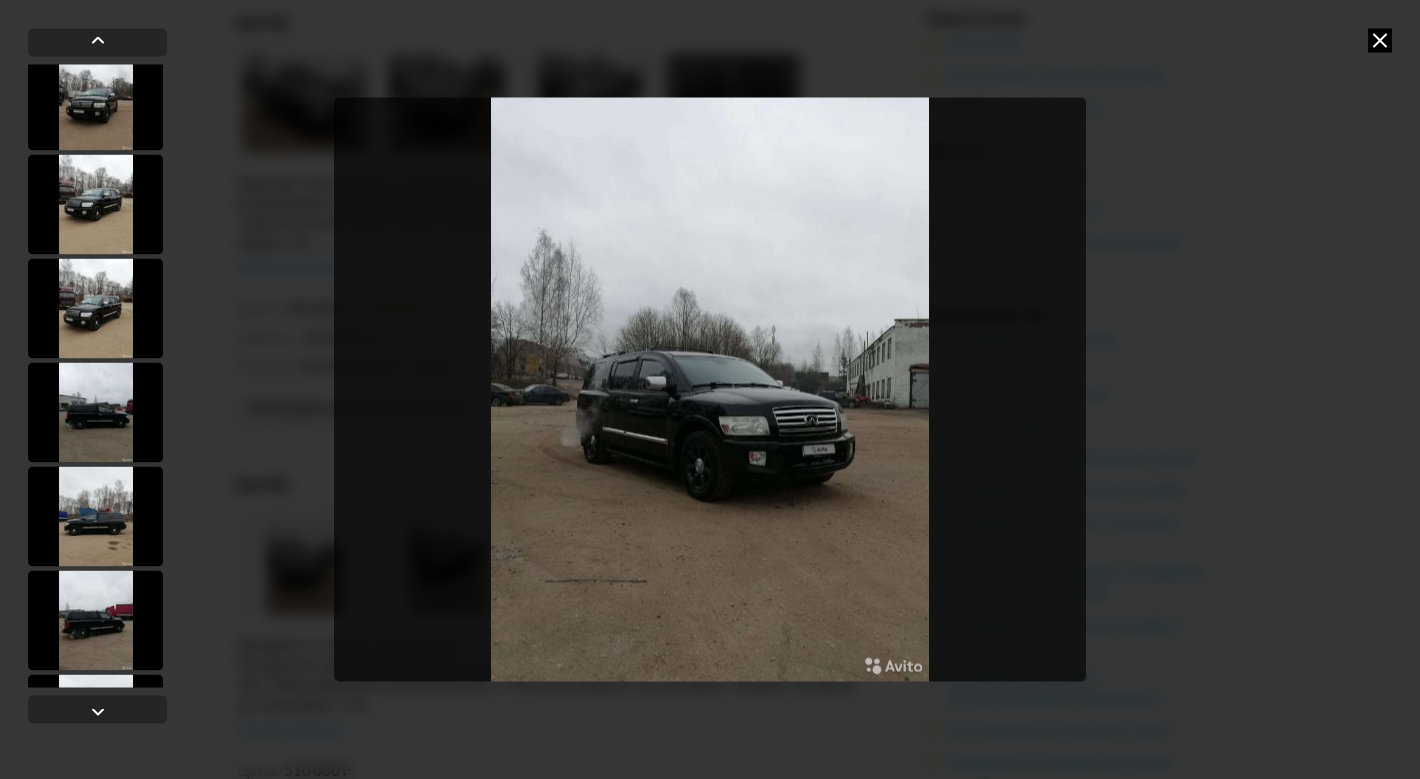 scroll, scrollTop: 0, scrollLeft: 0, axis: both 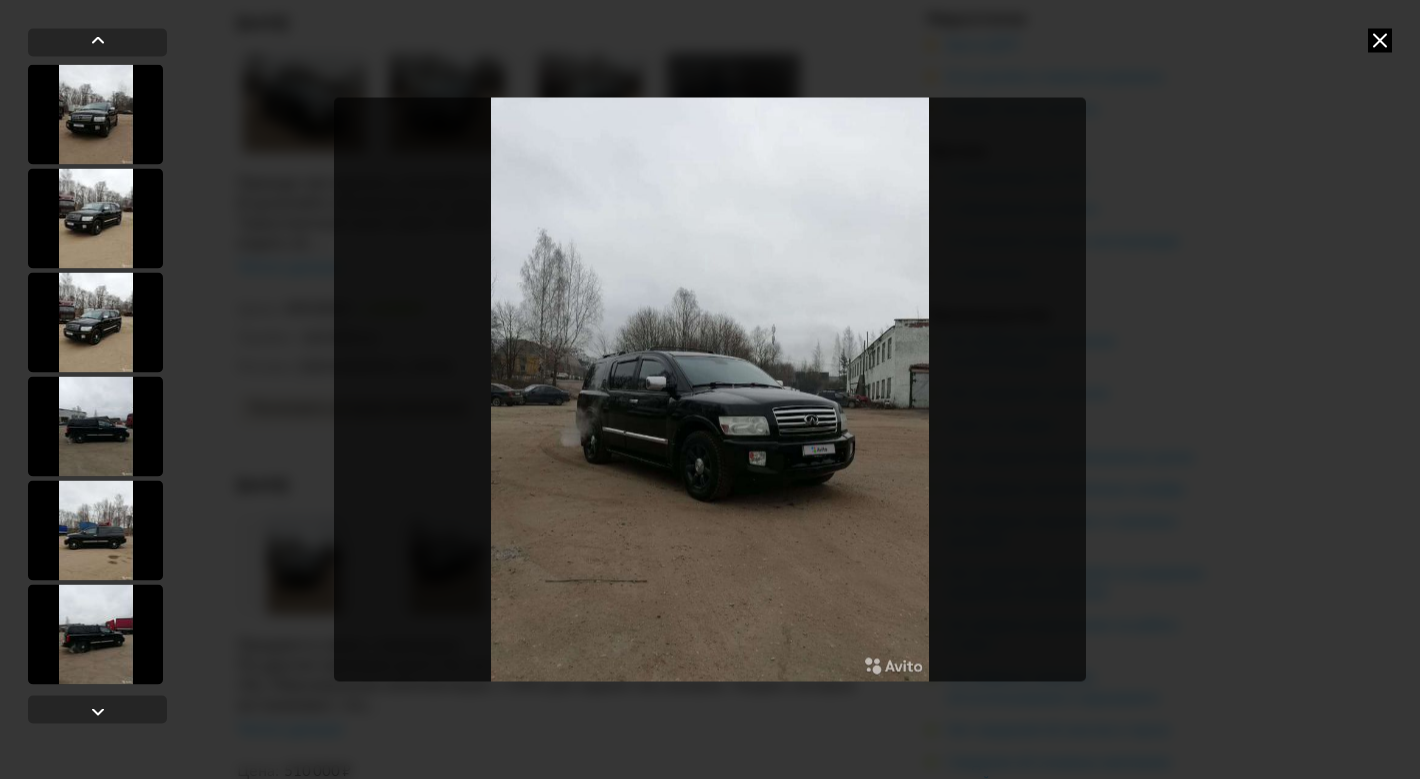 click at bounding box center [95, 114] 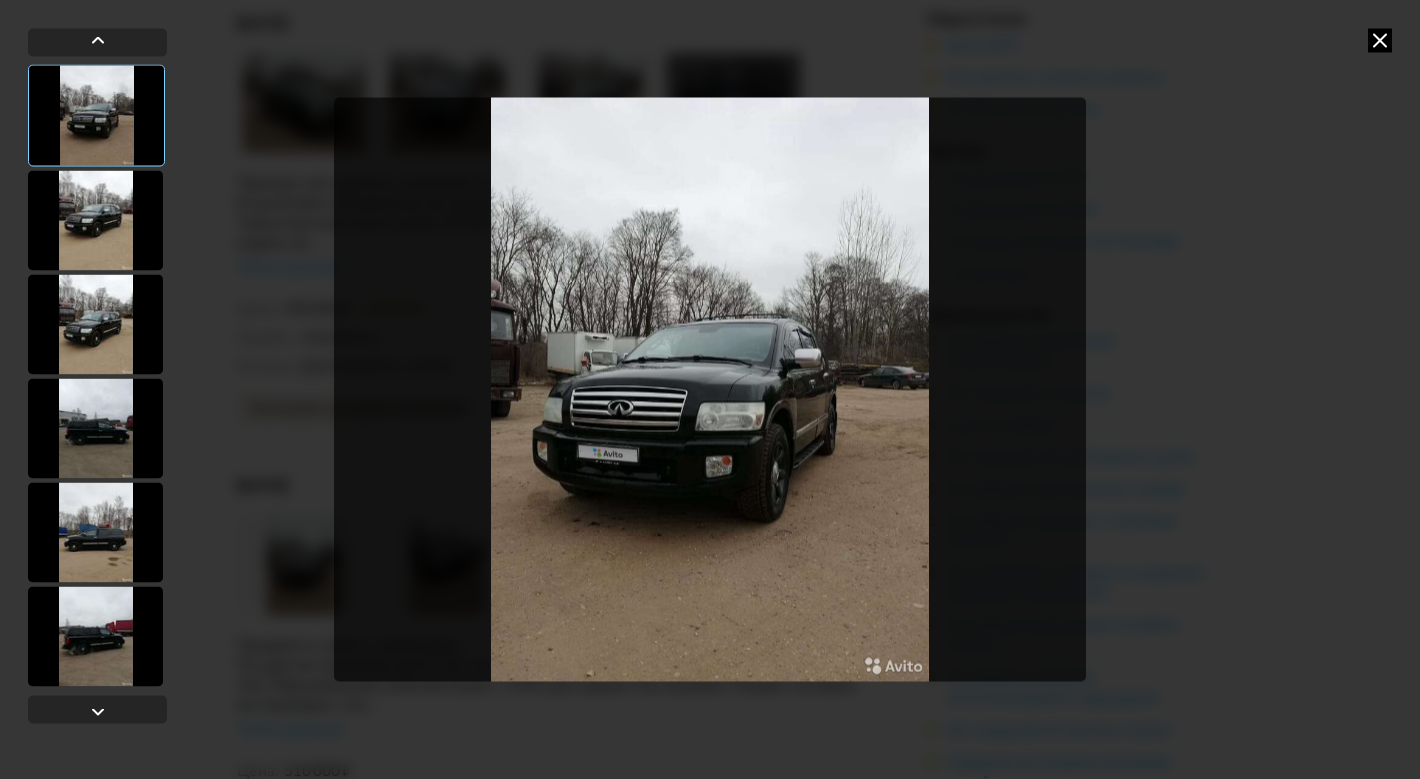 click at bounding box center (95, 324) 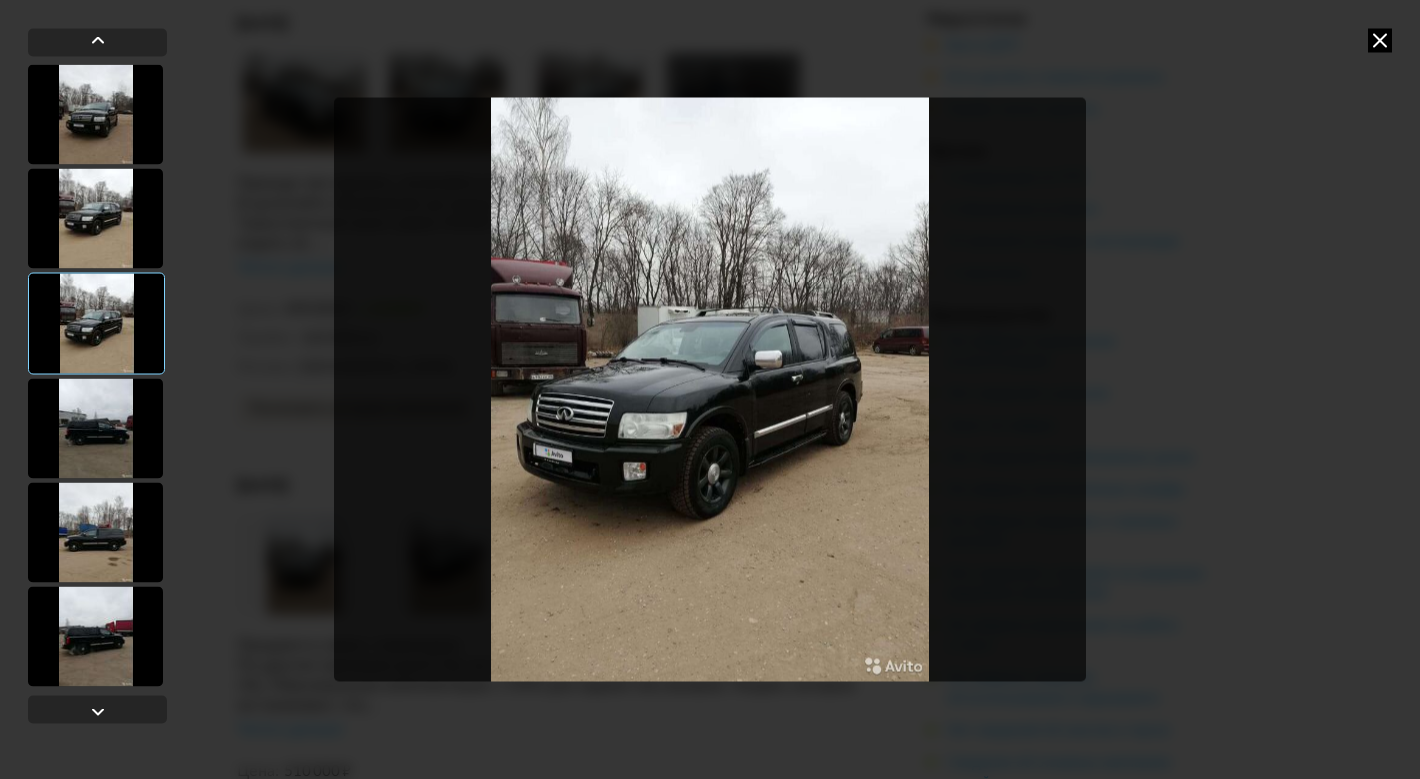 click at bounding box center [95, 218] 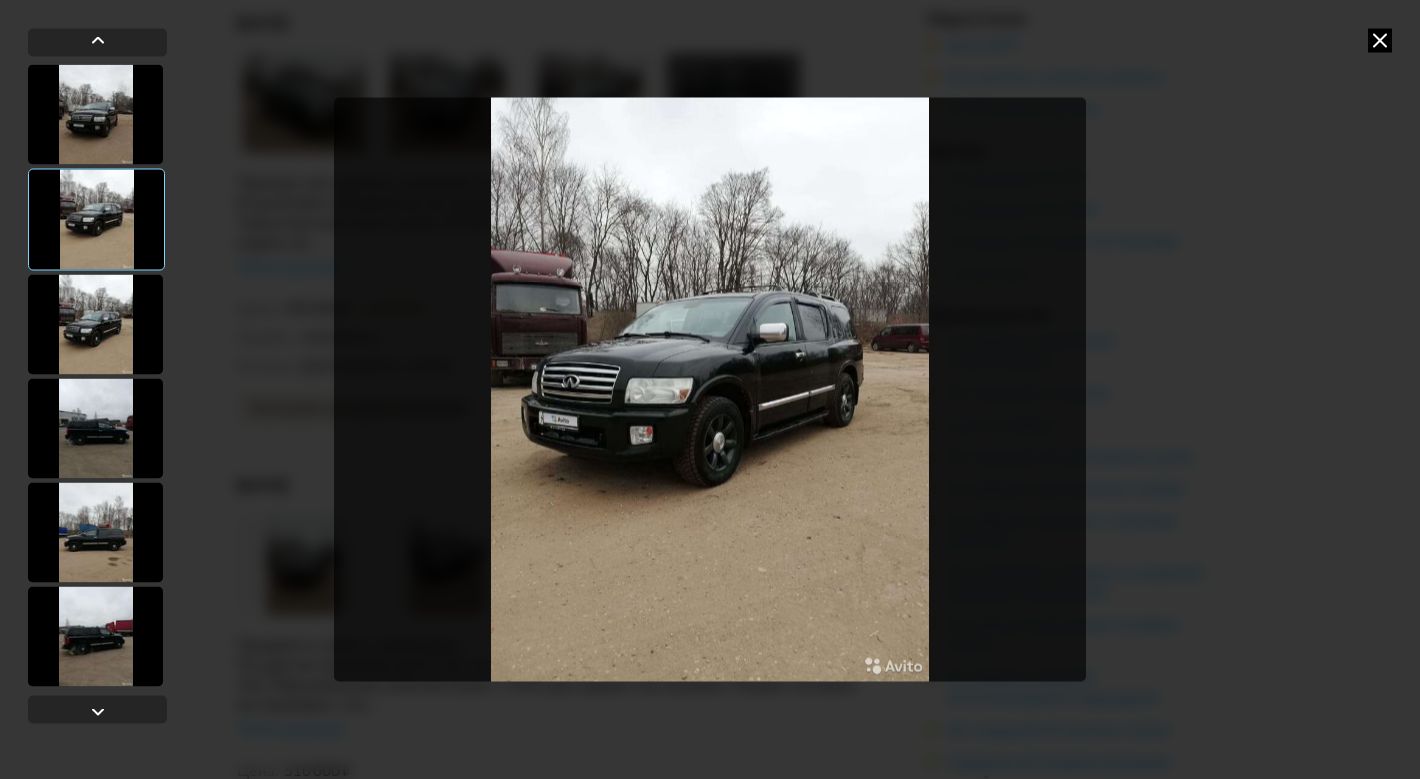 click at bounding box center (95, 324) 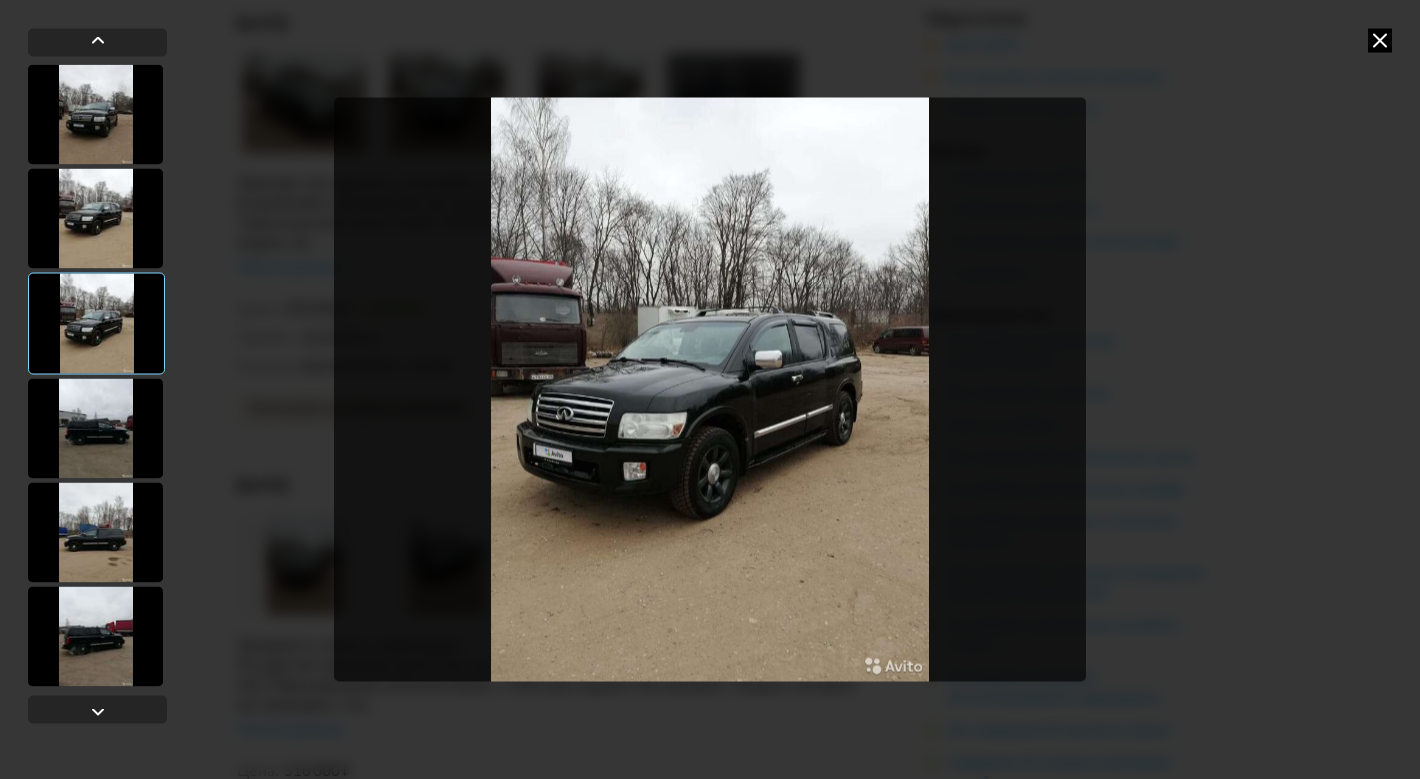 click at bounding box center (95, 428) 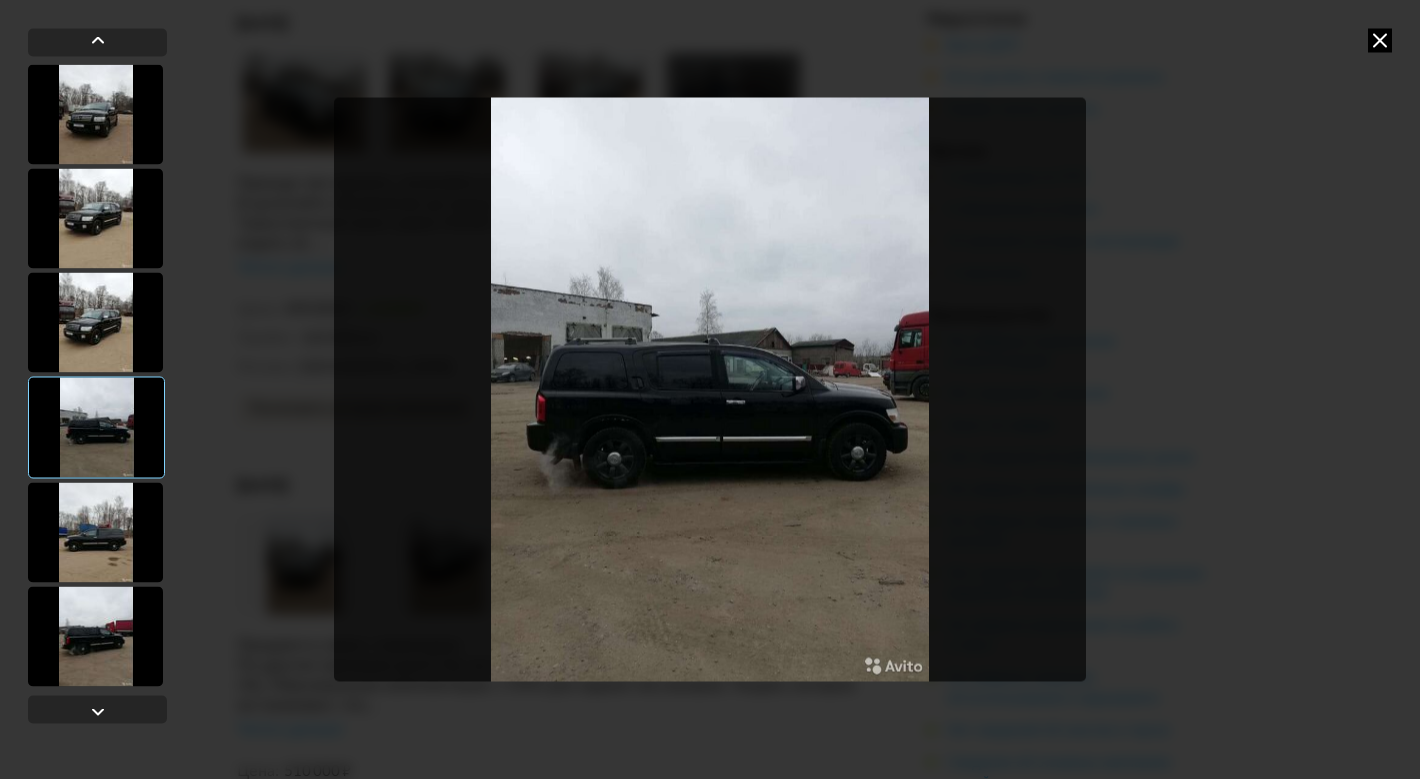 scroll, scrollTop: 579, scrollLeft: 0, axis: vertical 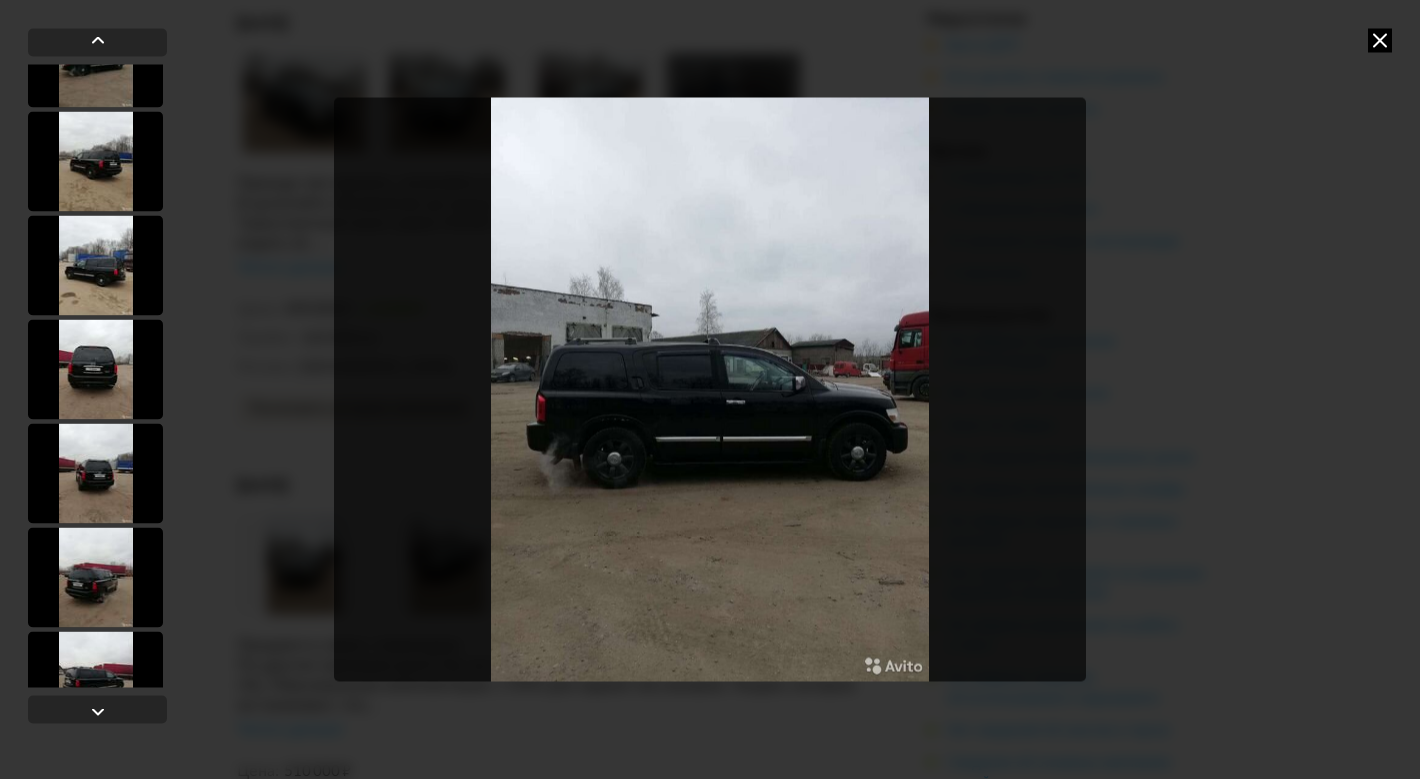 click at bounding box center [95, 473] 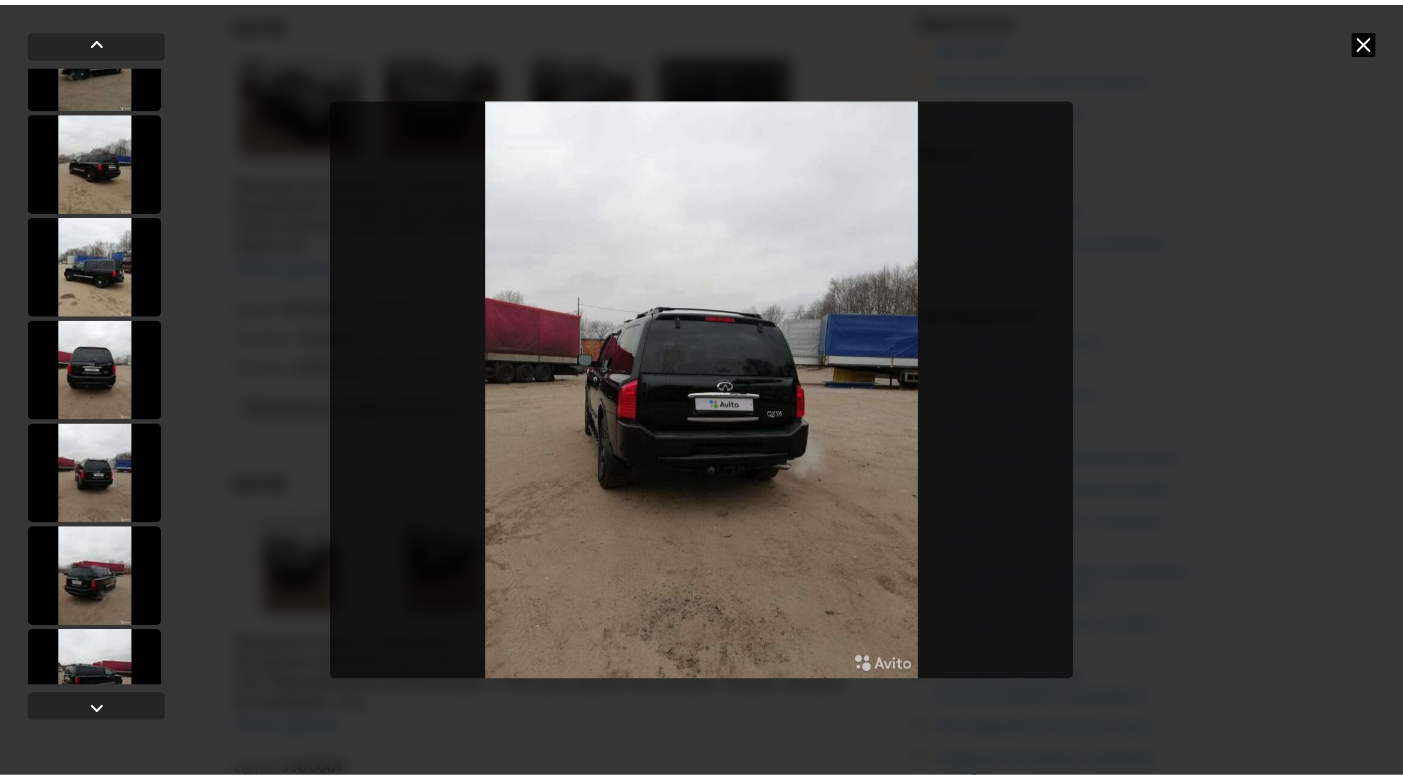 scroll, scrollTop: 578, scrollLeft: 0, axis: vertical 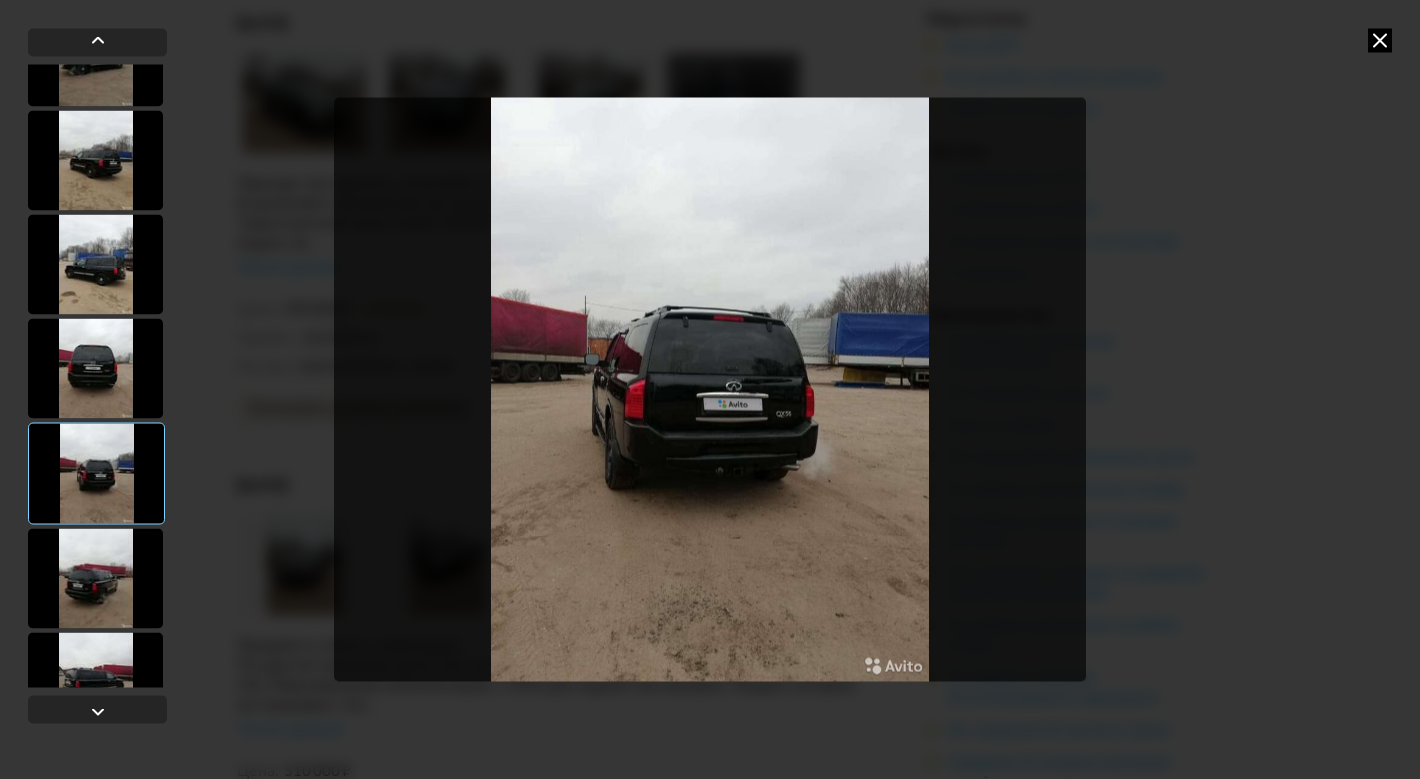 click at bounding box center (710, 389) 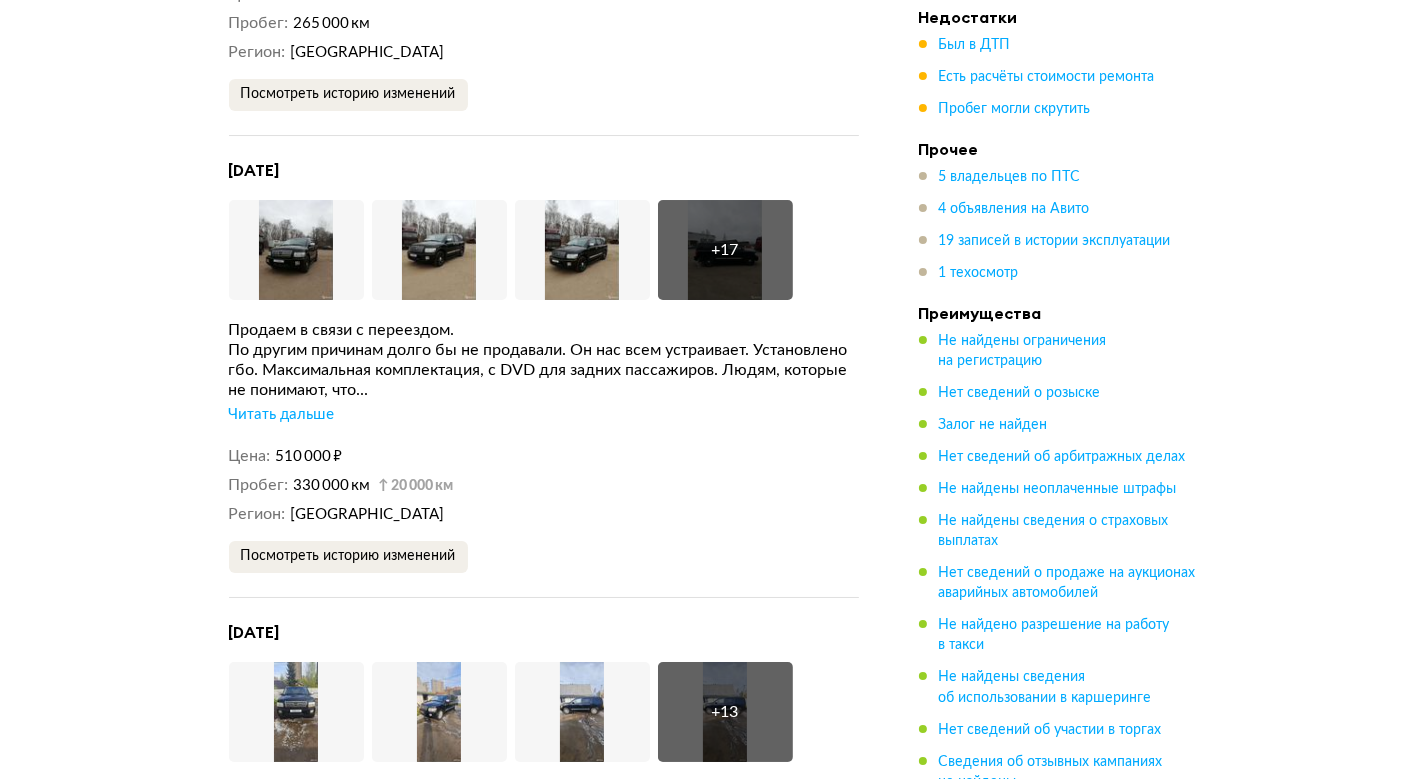 scroll, scrollTop: 6864, scrollLeft: 0, axis: vertical 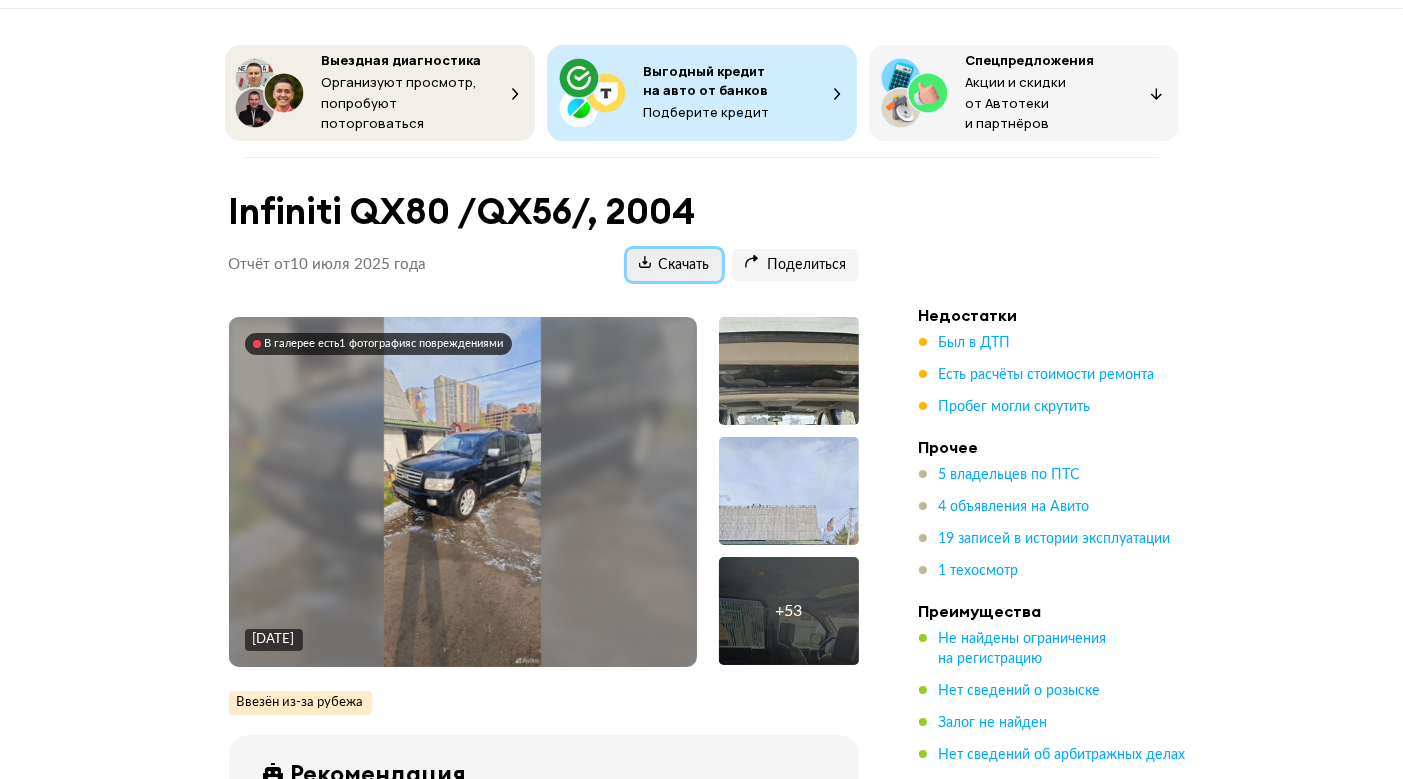 click on "Скачать" at bounding box center (674, 265) 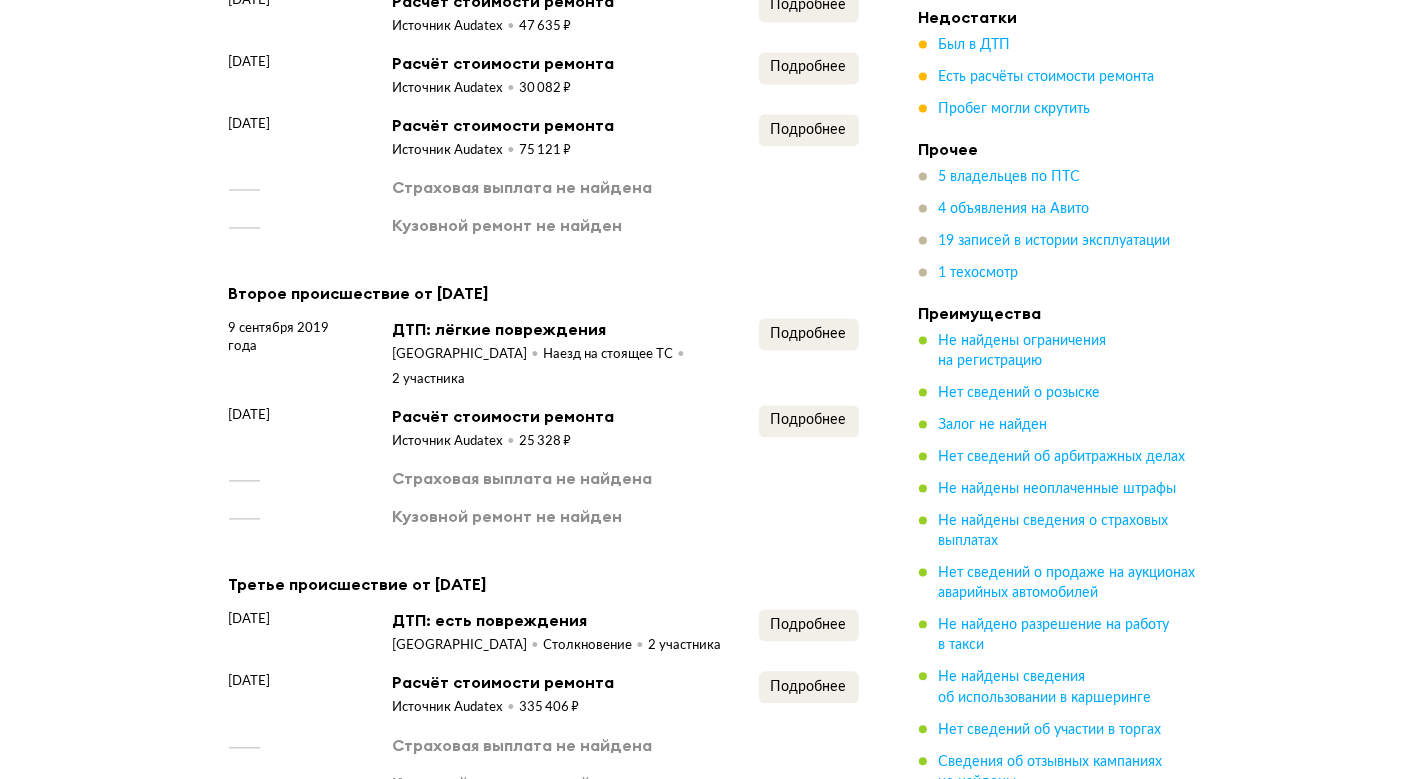 scroll, scrollTop: 3759, scrollLeft: 0, axis: vertical 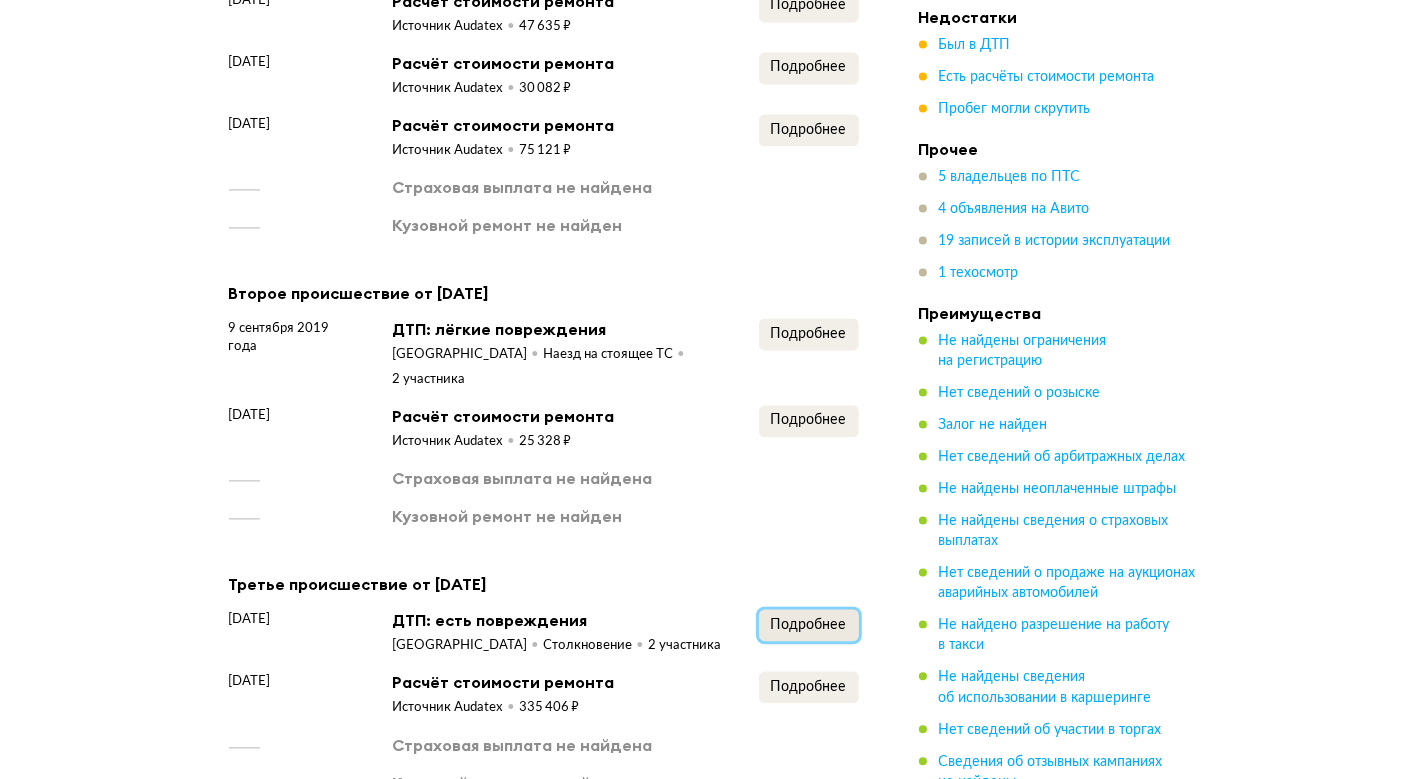 click on "Подробнее" at bounding box center [809, 625] 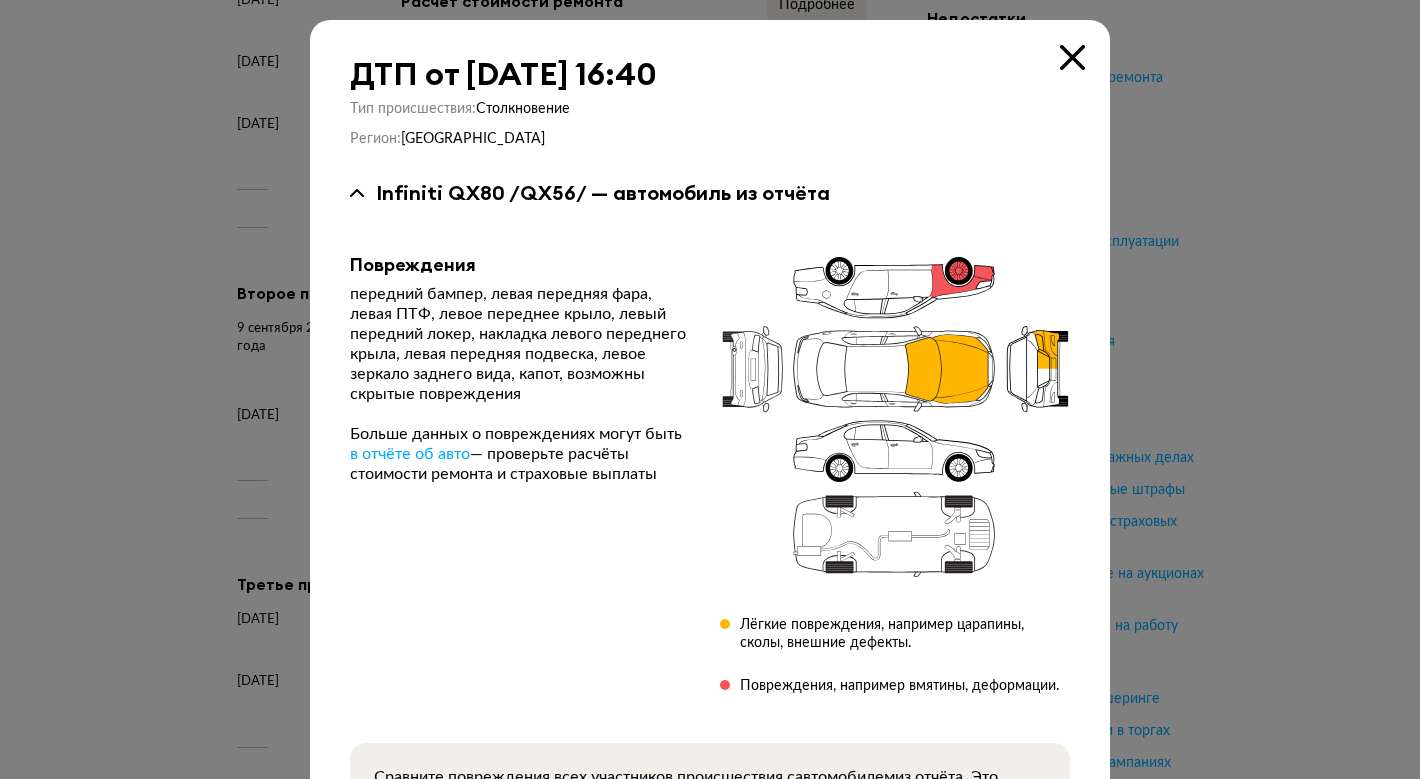 click at bounding box center [1072, 57] 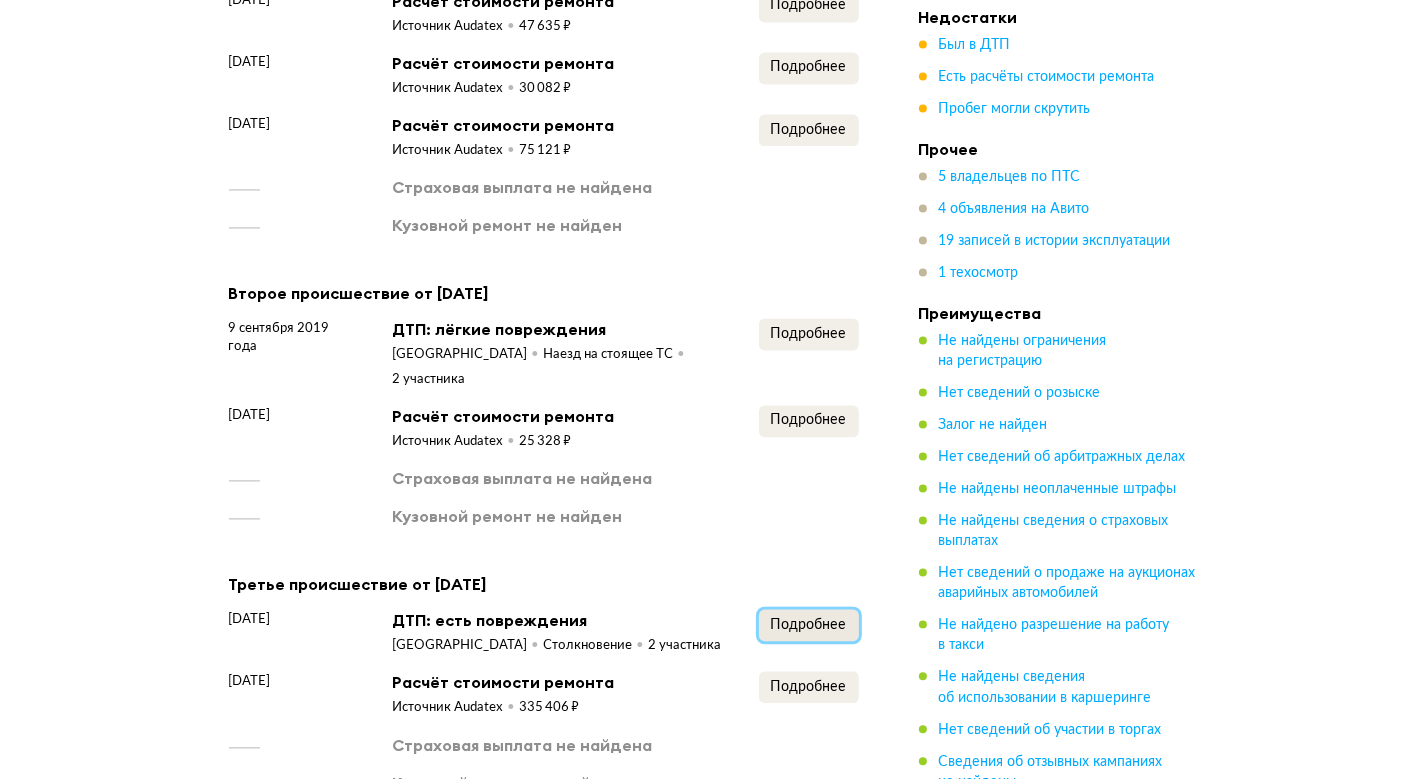 click on "Подробнее" at bounding box center [809, 625] 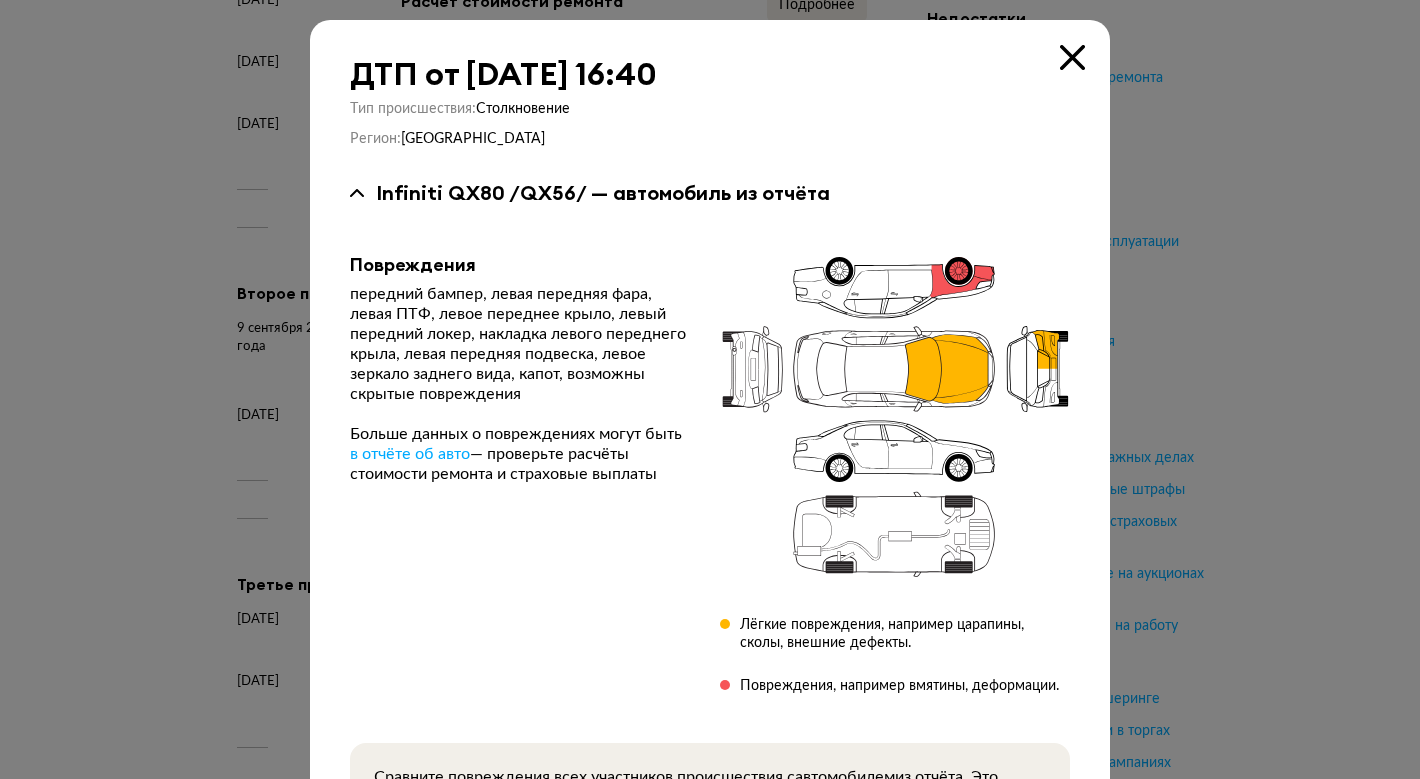 click on "ДТП от [DATE] 16:40 Тип происшествия :  Столкновение Регион :  [GEOGRAPHIC_DATA] Infiniti   QX80 /QX56/   —   автомобиль из отчёта Повреждения передний бампер, левая передняя фара, левая ПТФ, левое переднее крыло, левый передний локер, накладка левого переднего крыла, левая передняя подвеска, левое зеркало заднего вида, капот, возможны скрытые повреждения Больше данных о повреждениях могут быть  в отчёте об авто   — проверьте расчёты стоимости ремонта и страховые выплаты Лёгкие повреждения, например царапины, сколы, внешние дефекты. автомобилем ГАЗ     —" at bounding box center (710, 491) 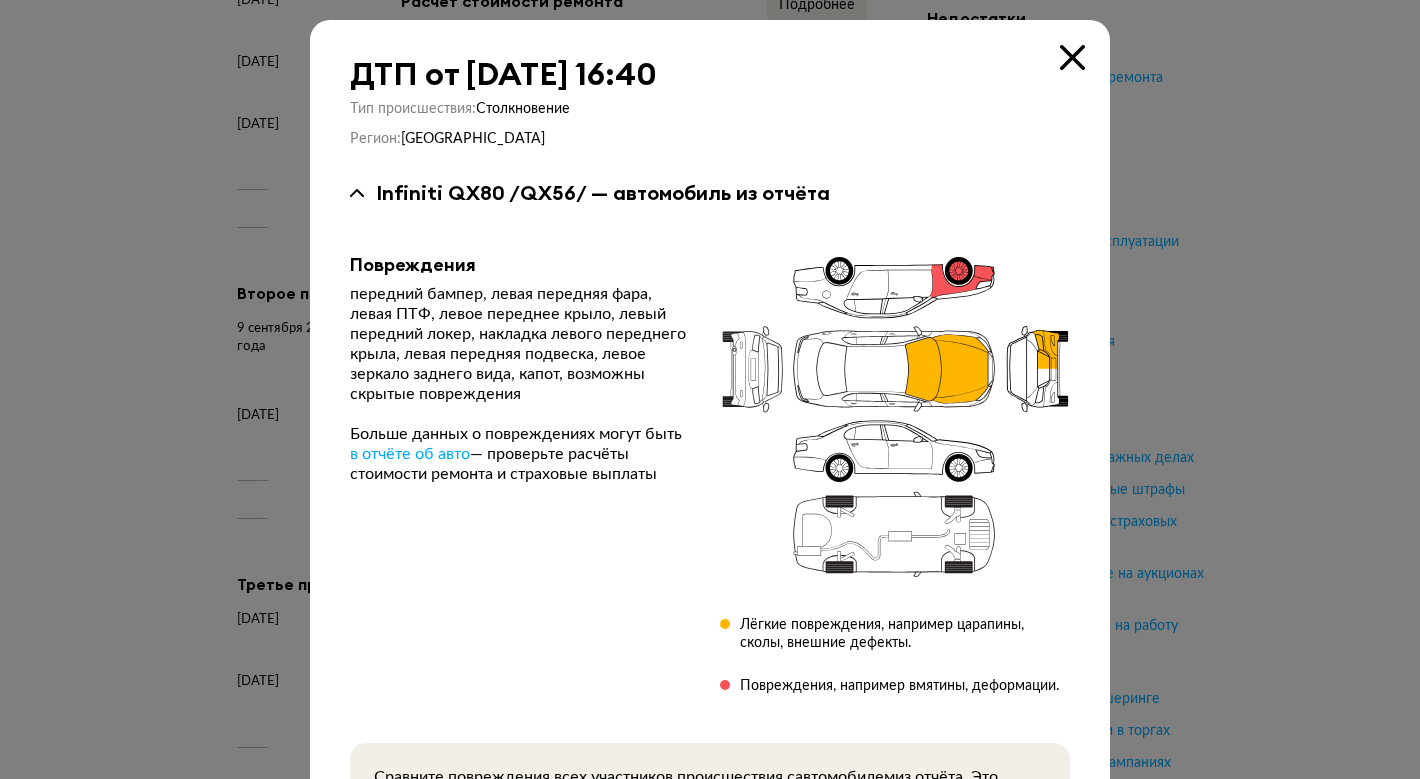 click at bounding box center [1072, 57] 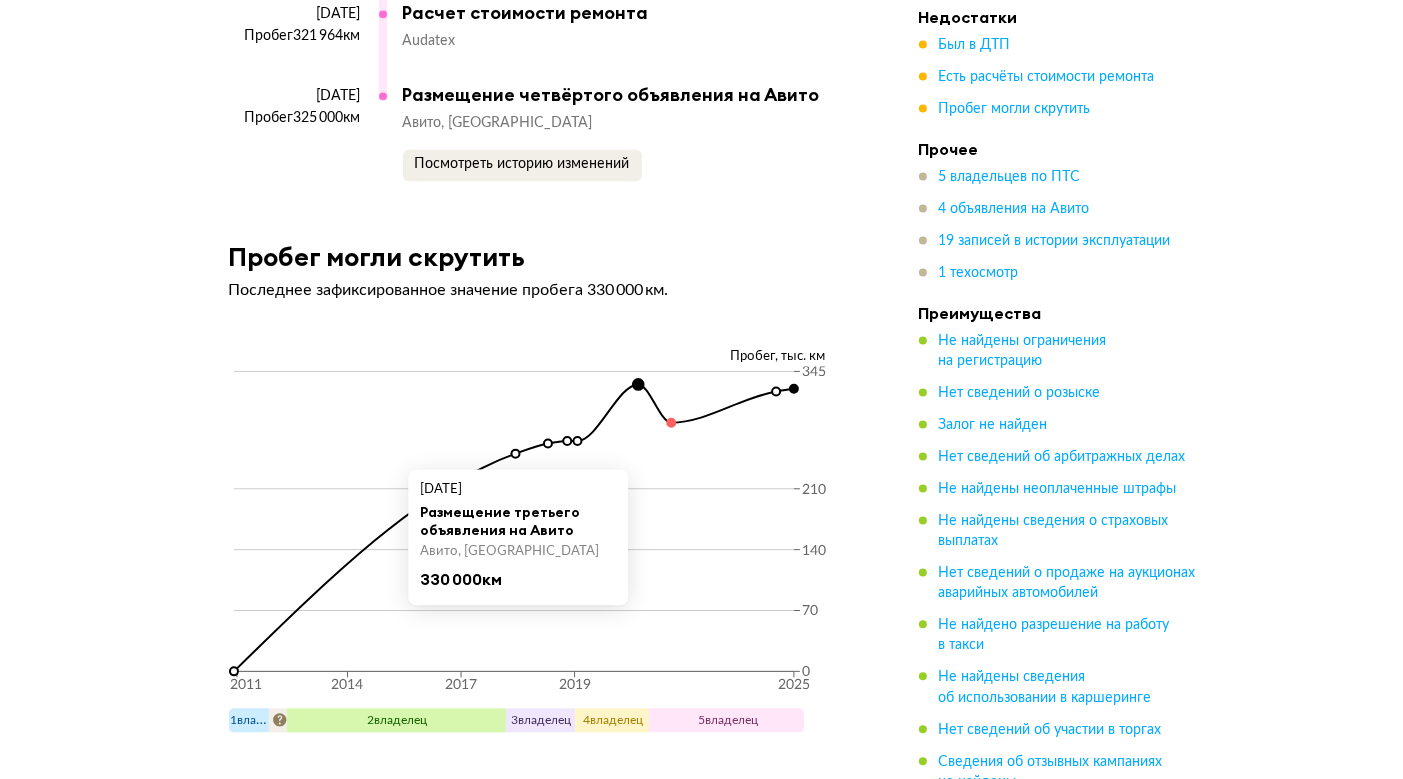 scroll, scrollTop: 10623, scrollLeft: 0, axis: vertical 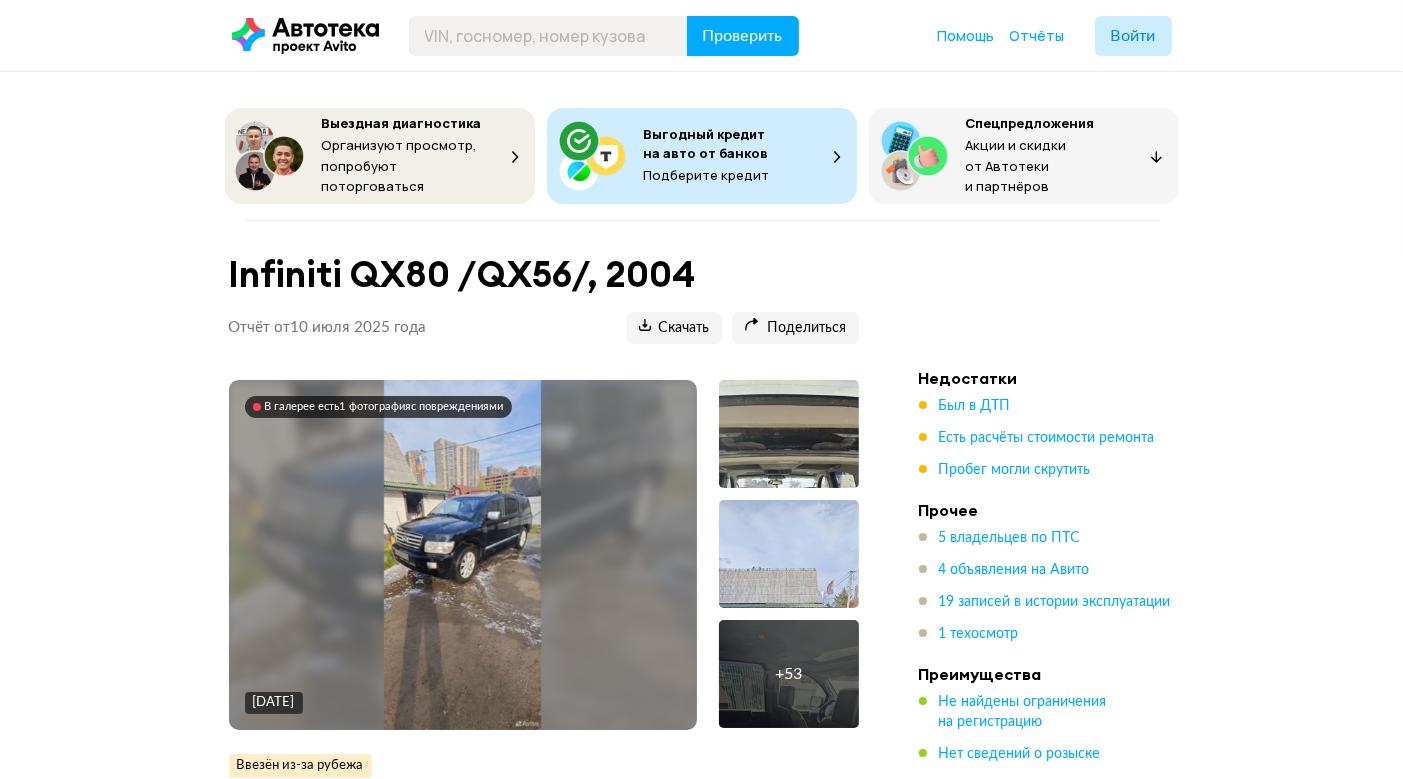 click at bounding box center [789, 434] 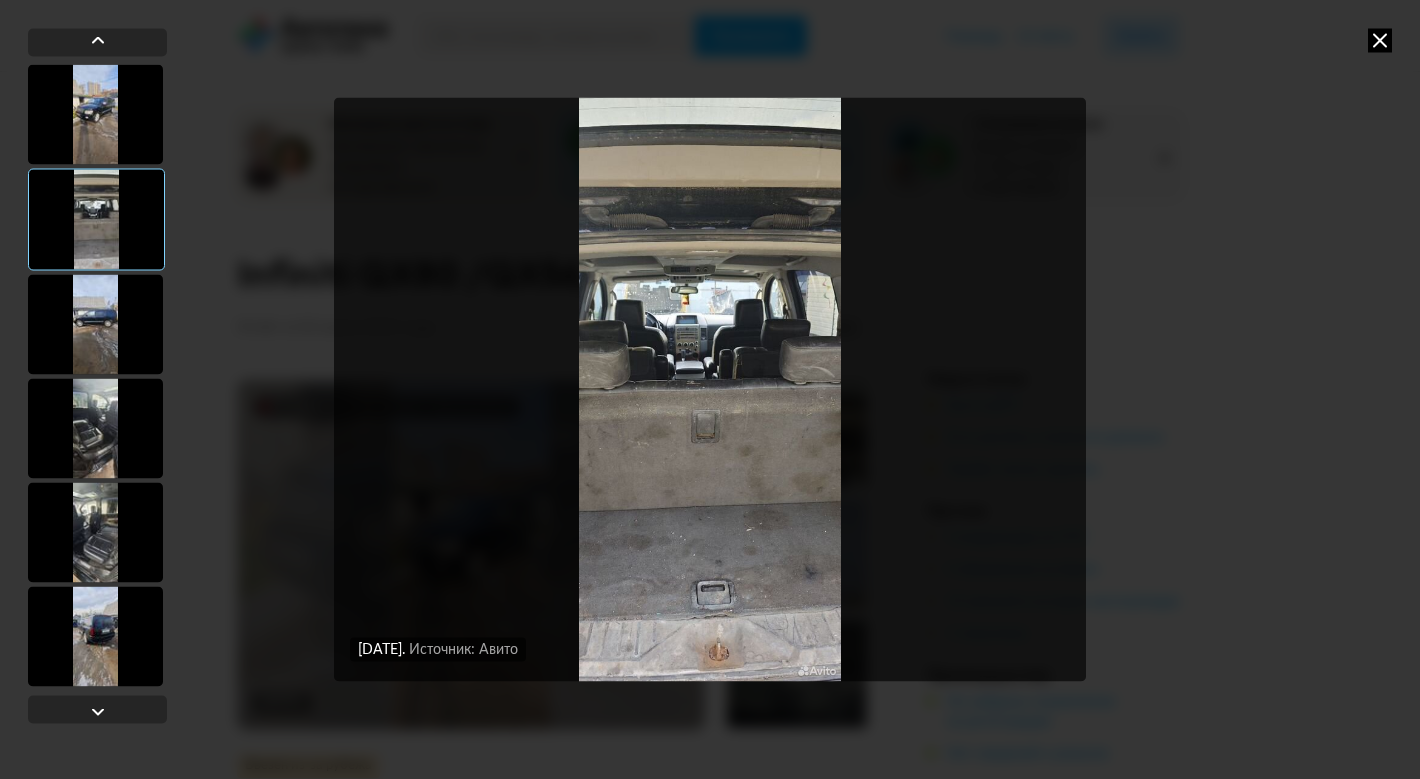 click at bounding box center (710, 389) 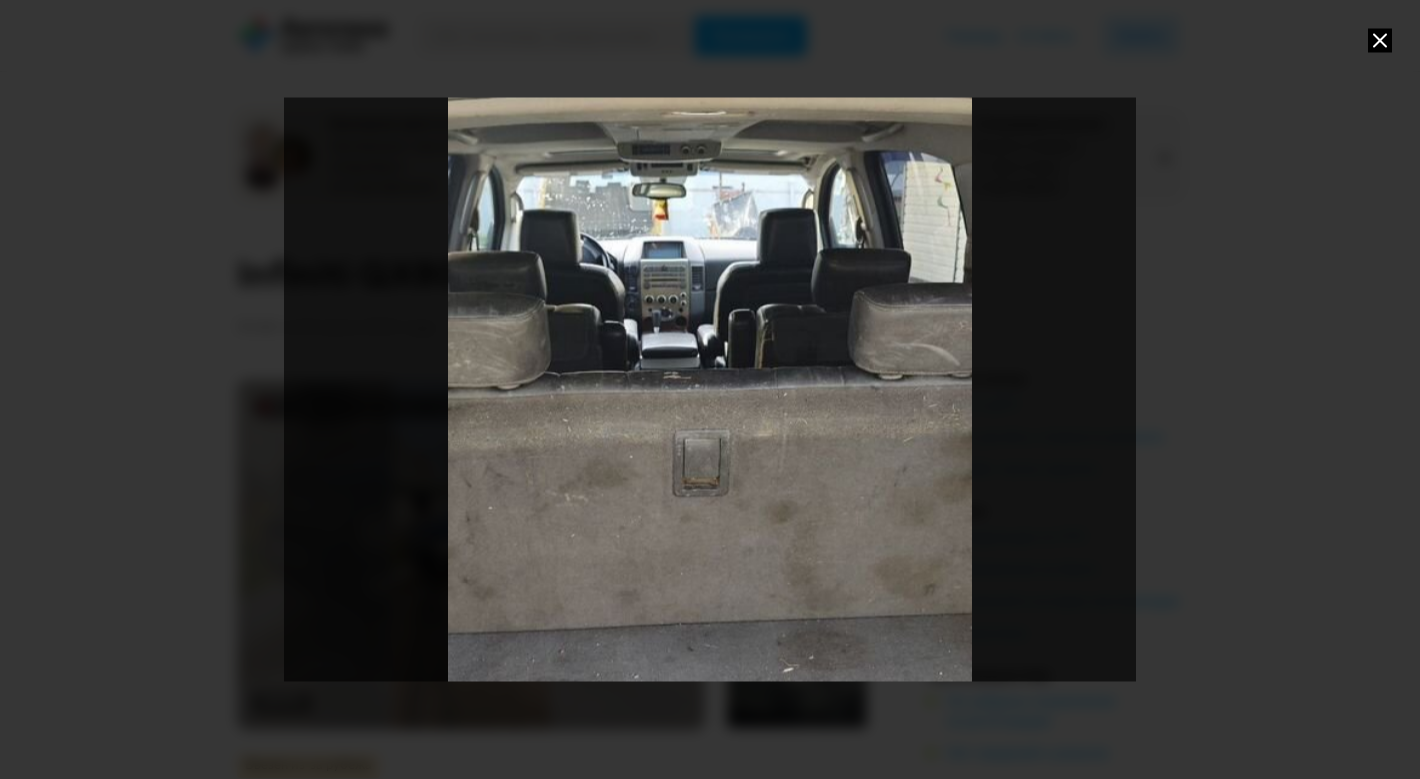click at bounding box center [710, 389] 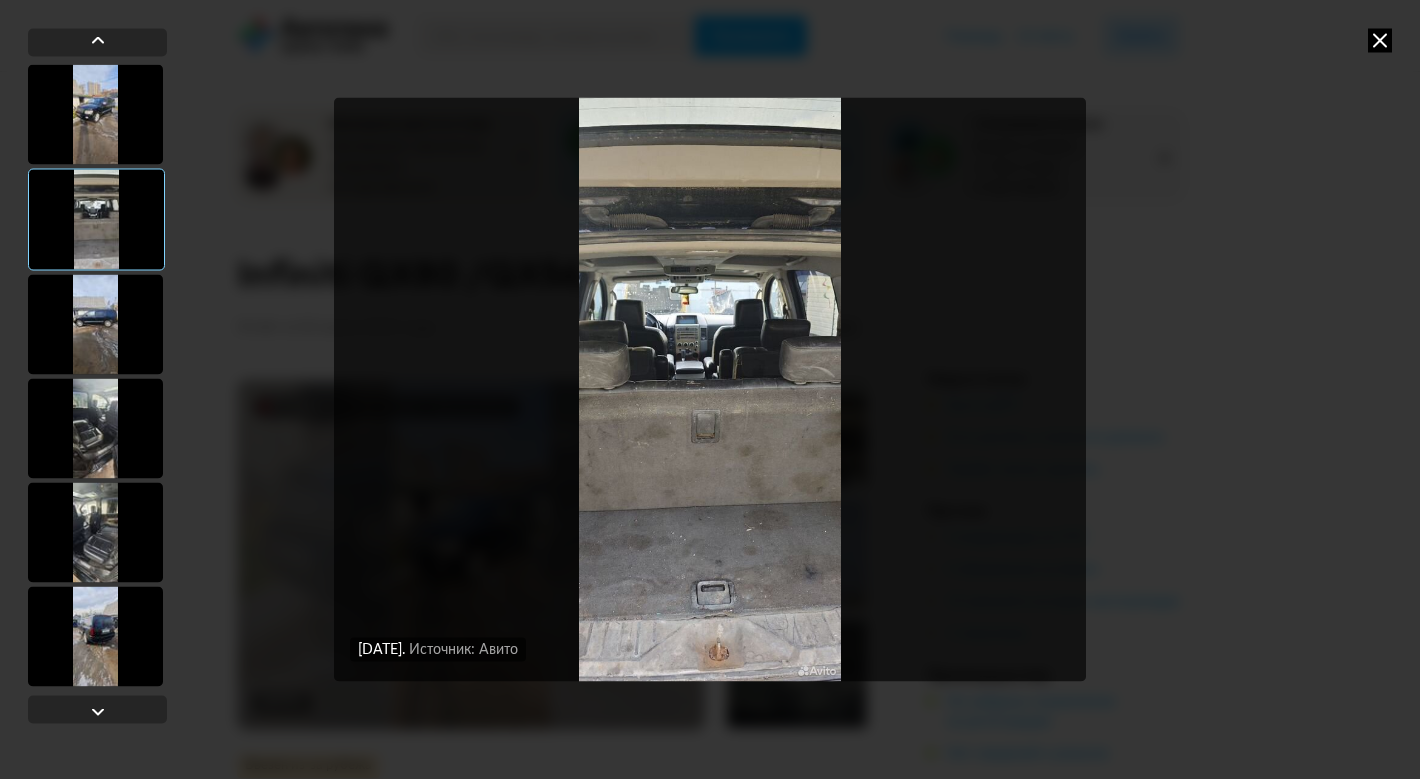 click at bounding box center [710, 389] 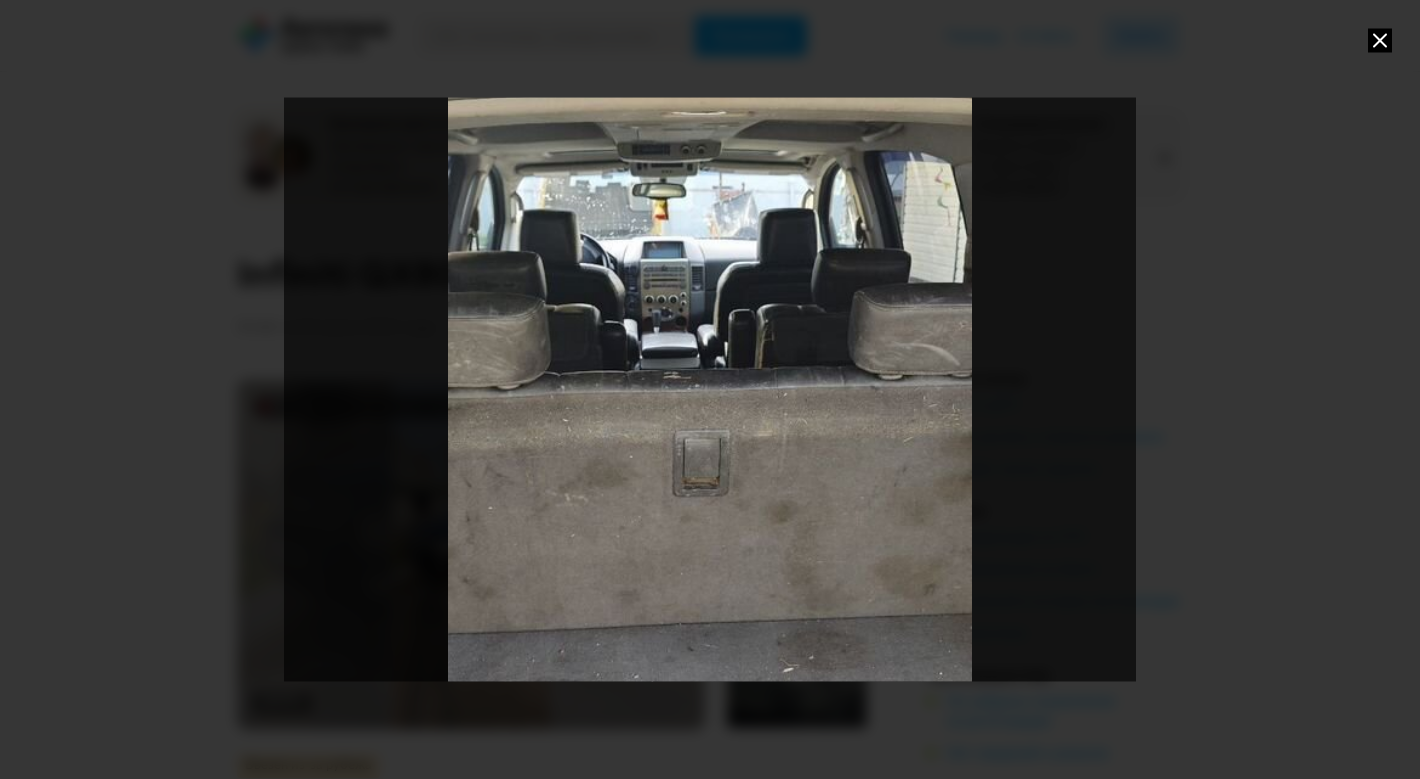 click at bounding box center [710, 389] 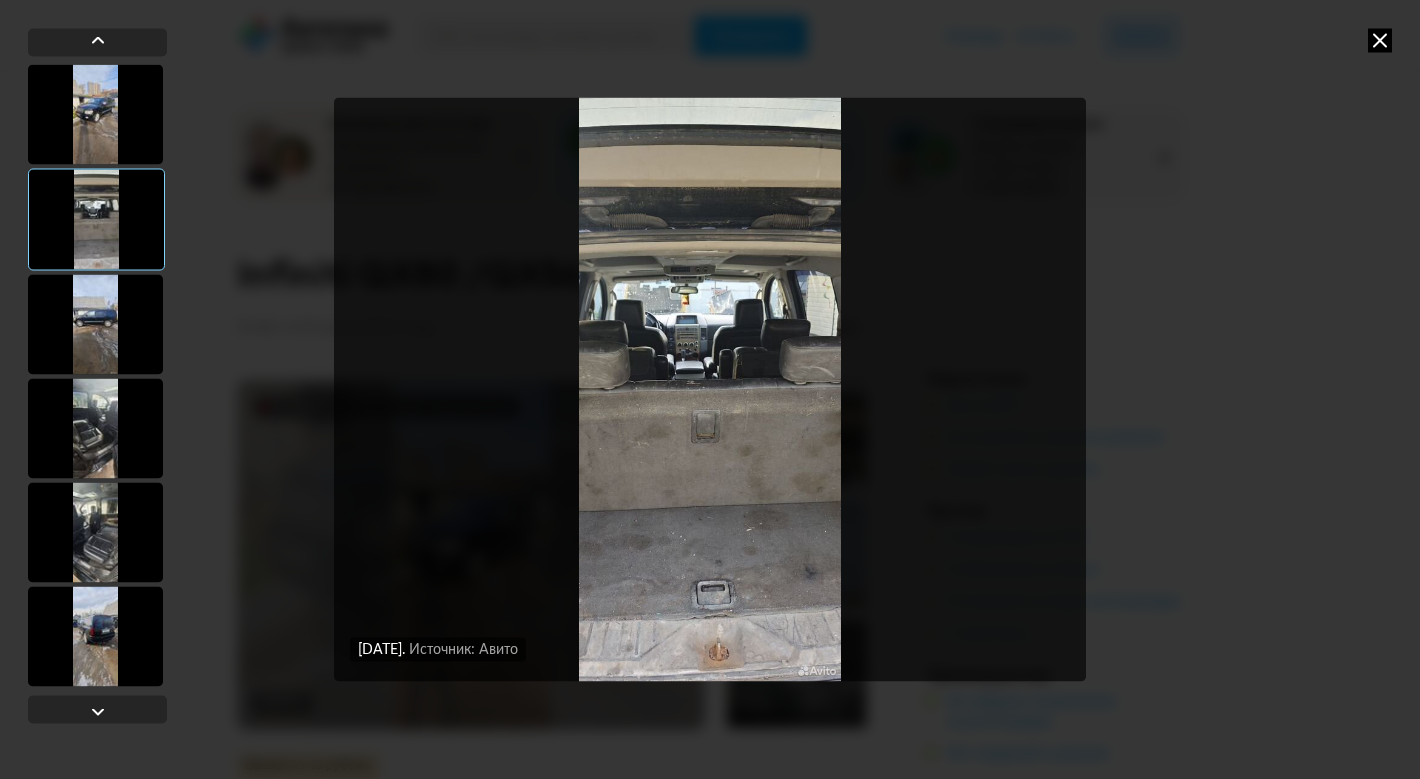 click at bounding box center (1380, 40) 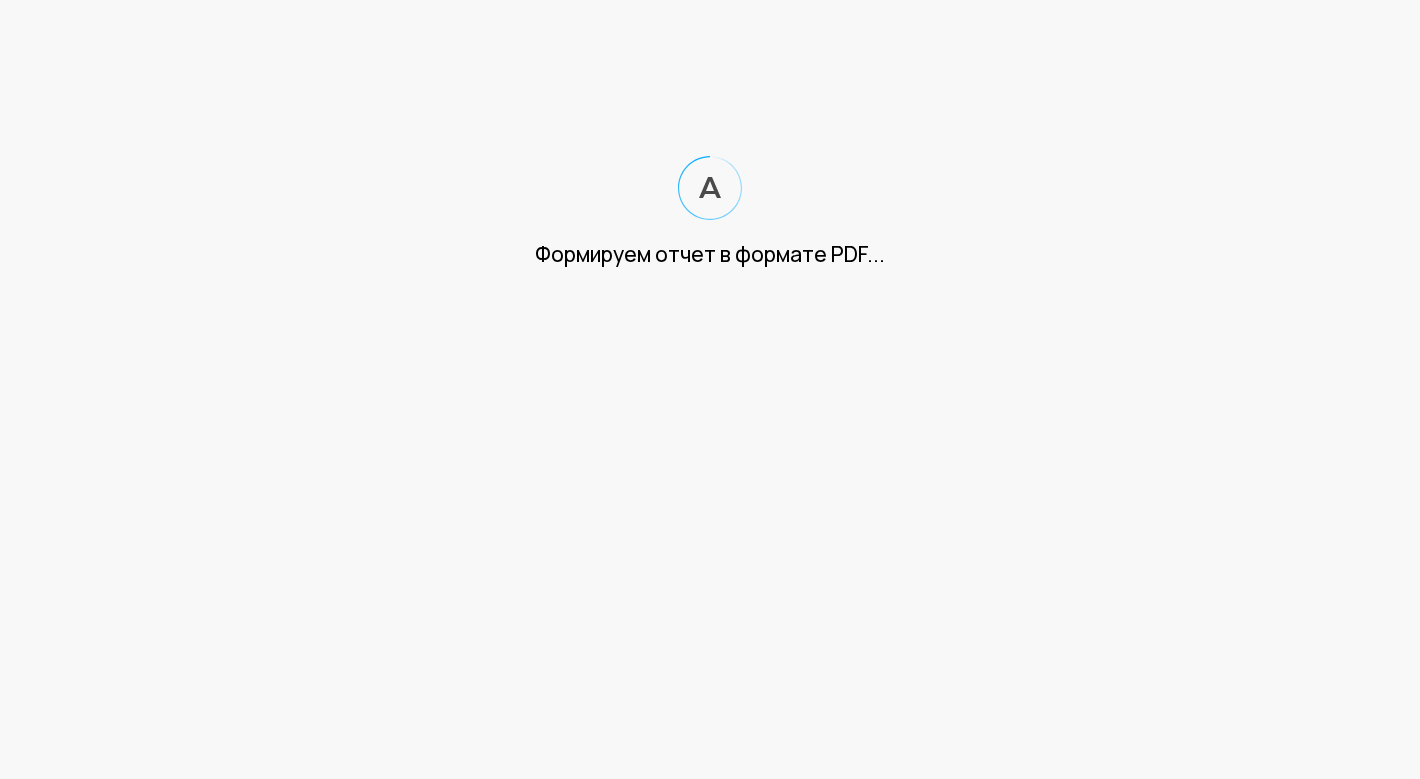scroll, scrollTop: 0, scrollLeft: 0, axis: both 